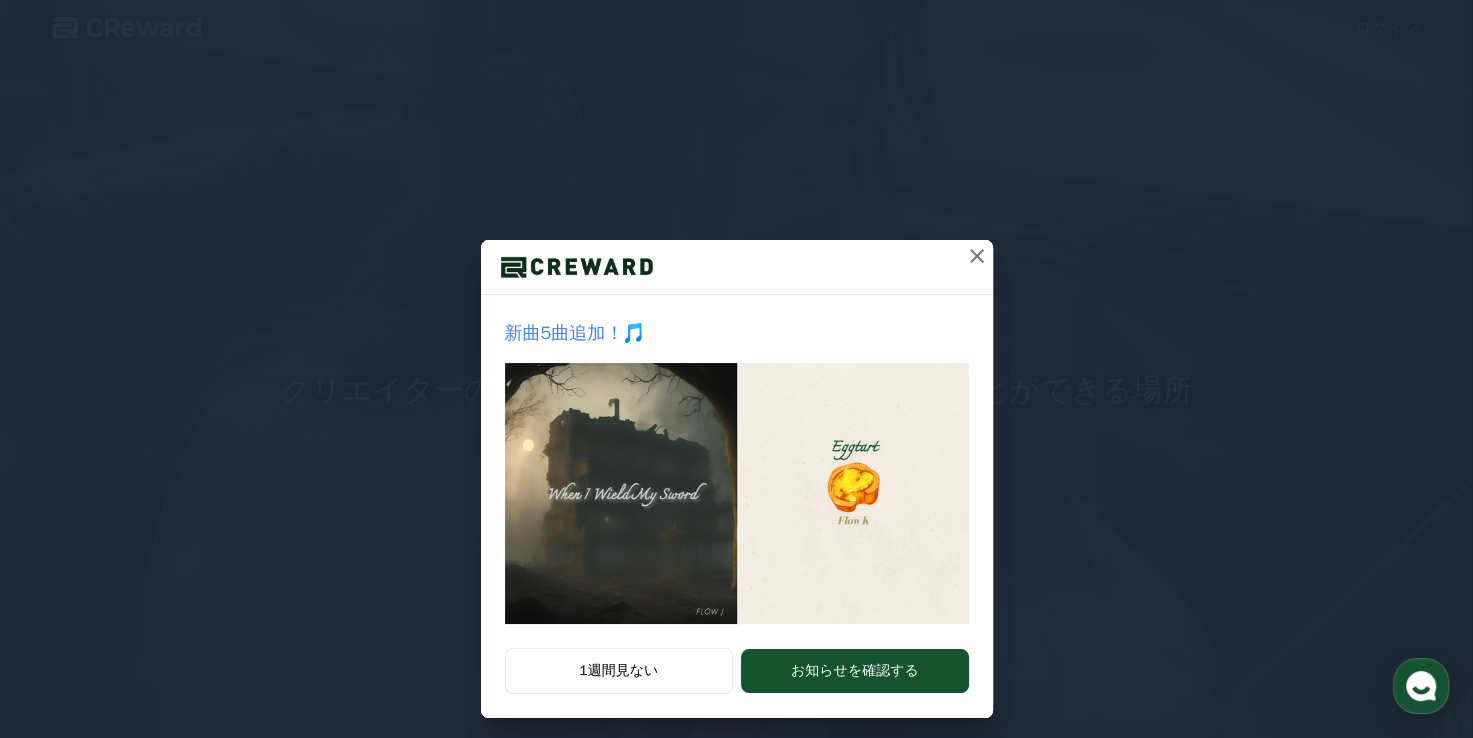 scroll, scrollTop: 0, scrollLeft: 0, axis: both 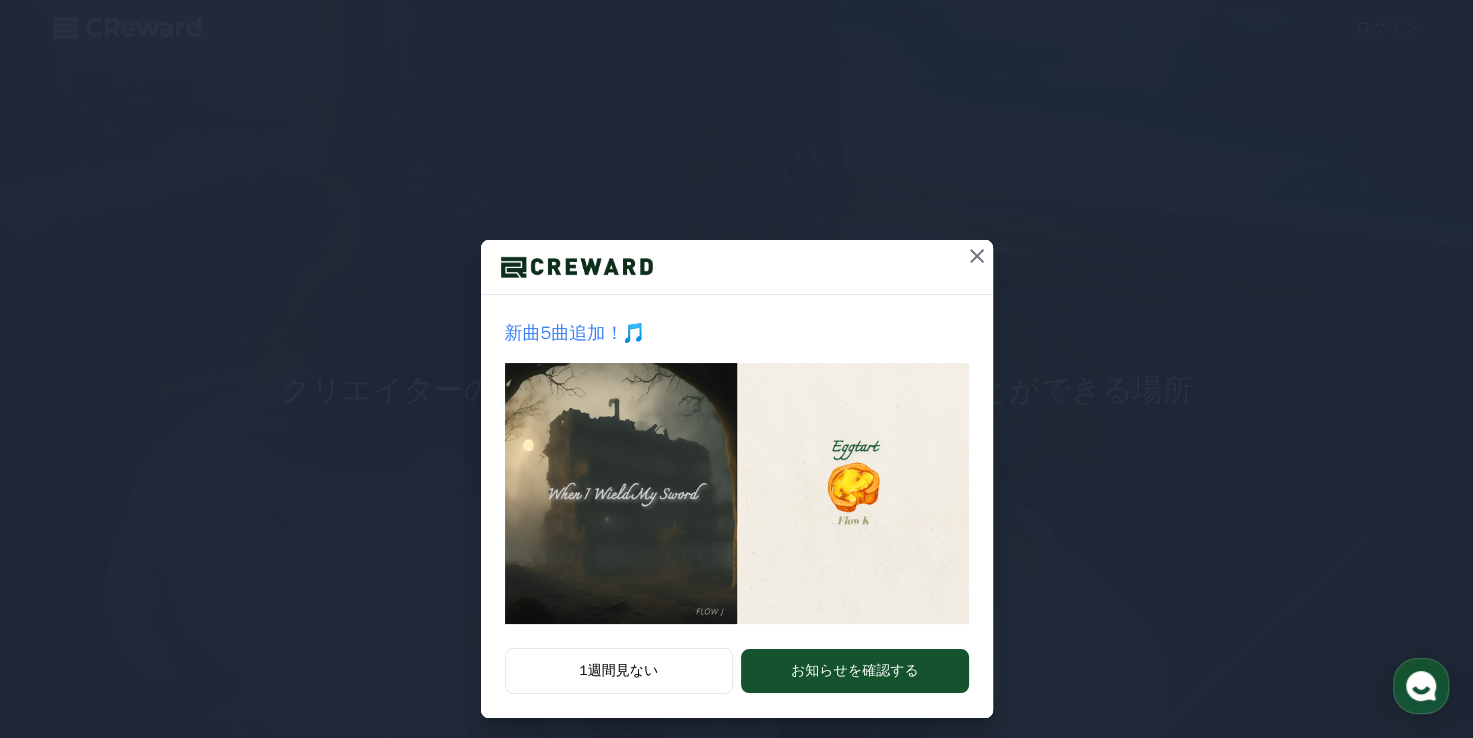 click 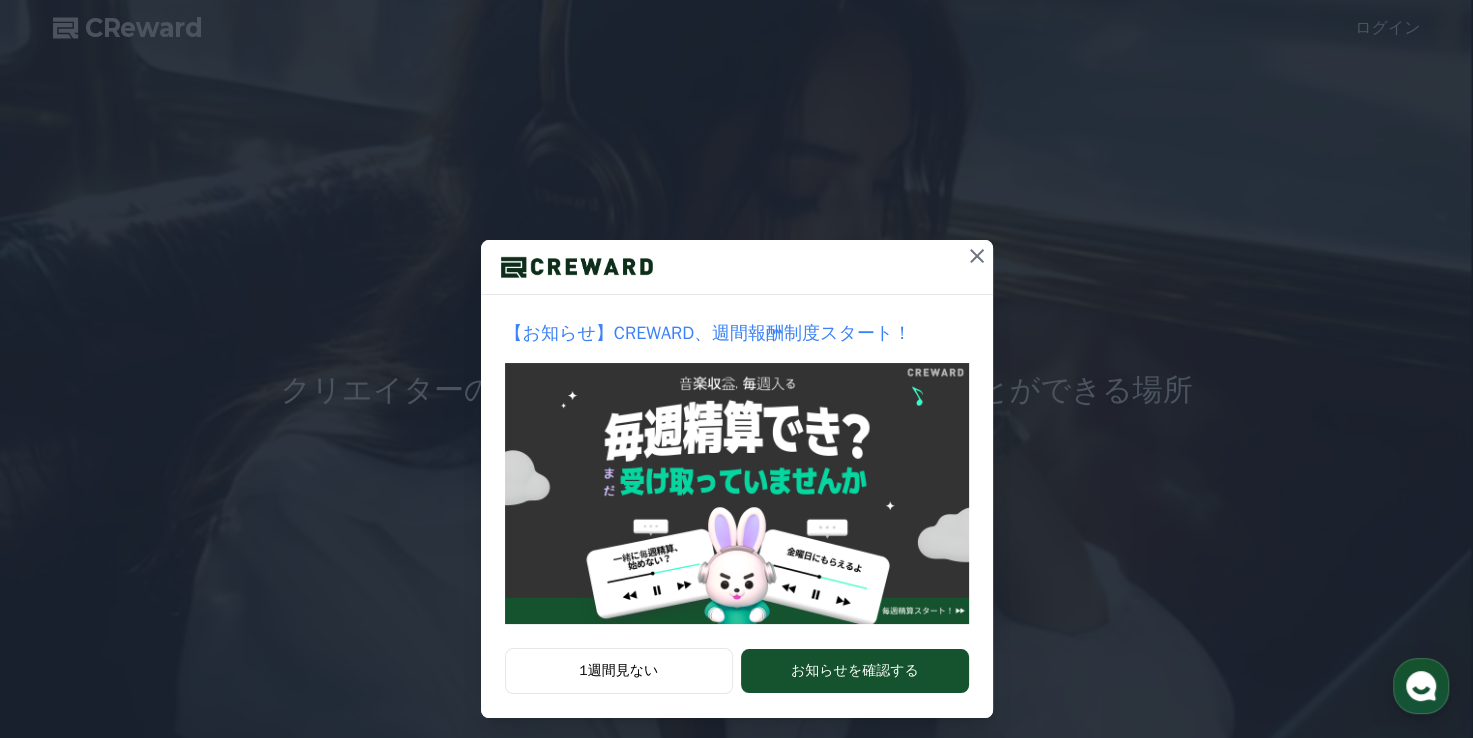 click 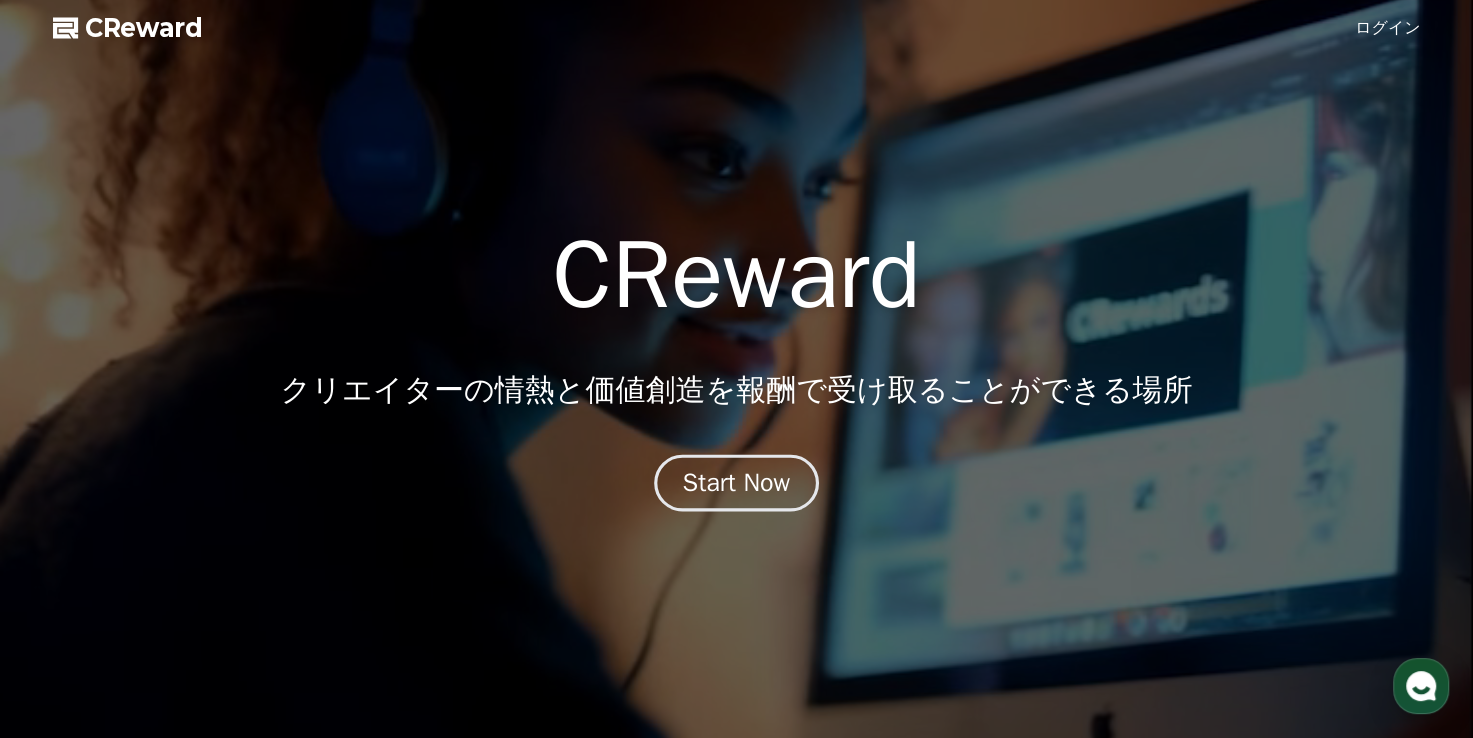 click on "Start Now" at bounding box center (737, 483) 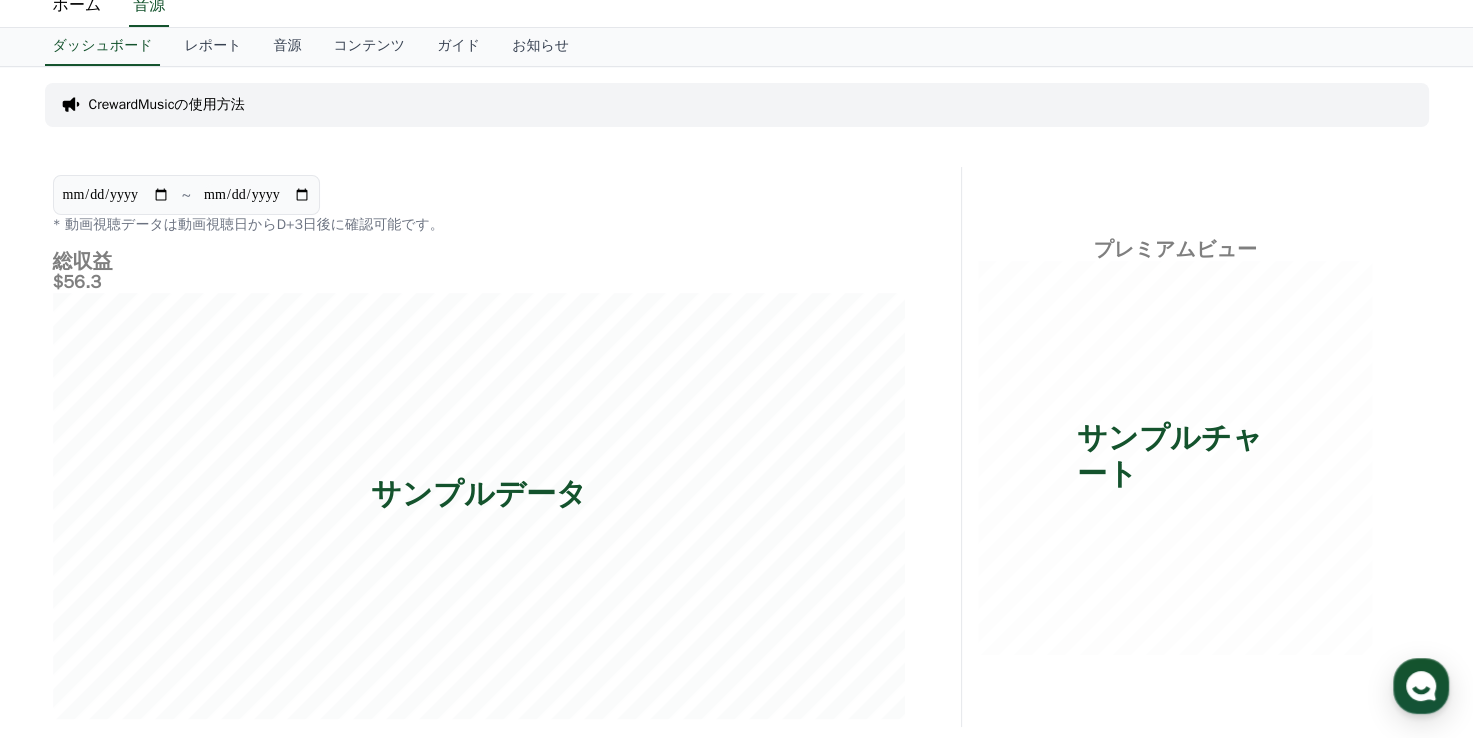 scroll, scrollTop: 0, scrollLeft: 0, axis: both 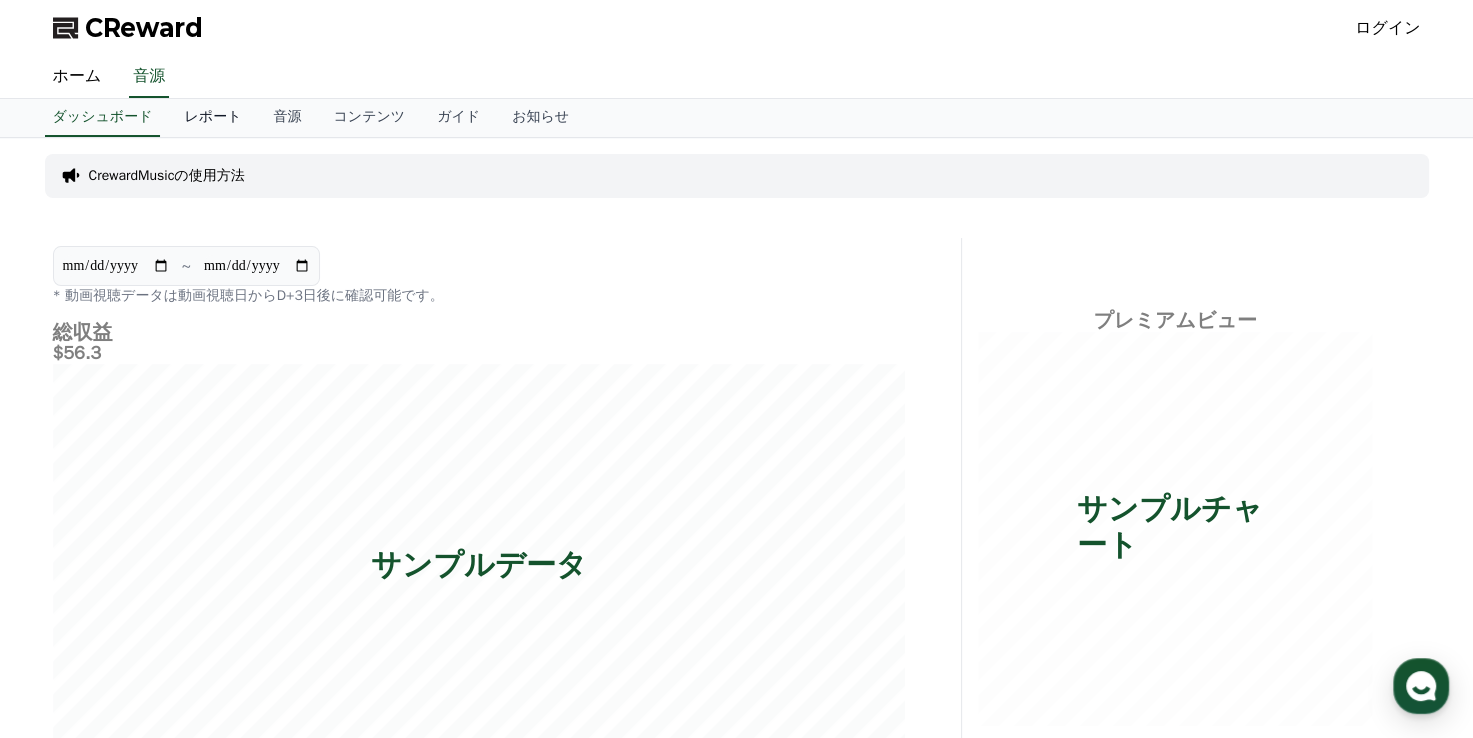 click on "レポート" at bounding box center (212, 118) 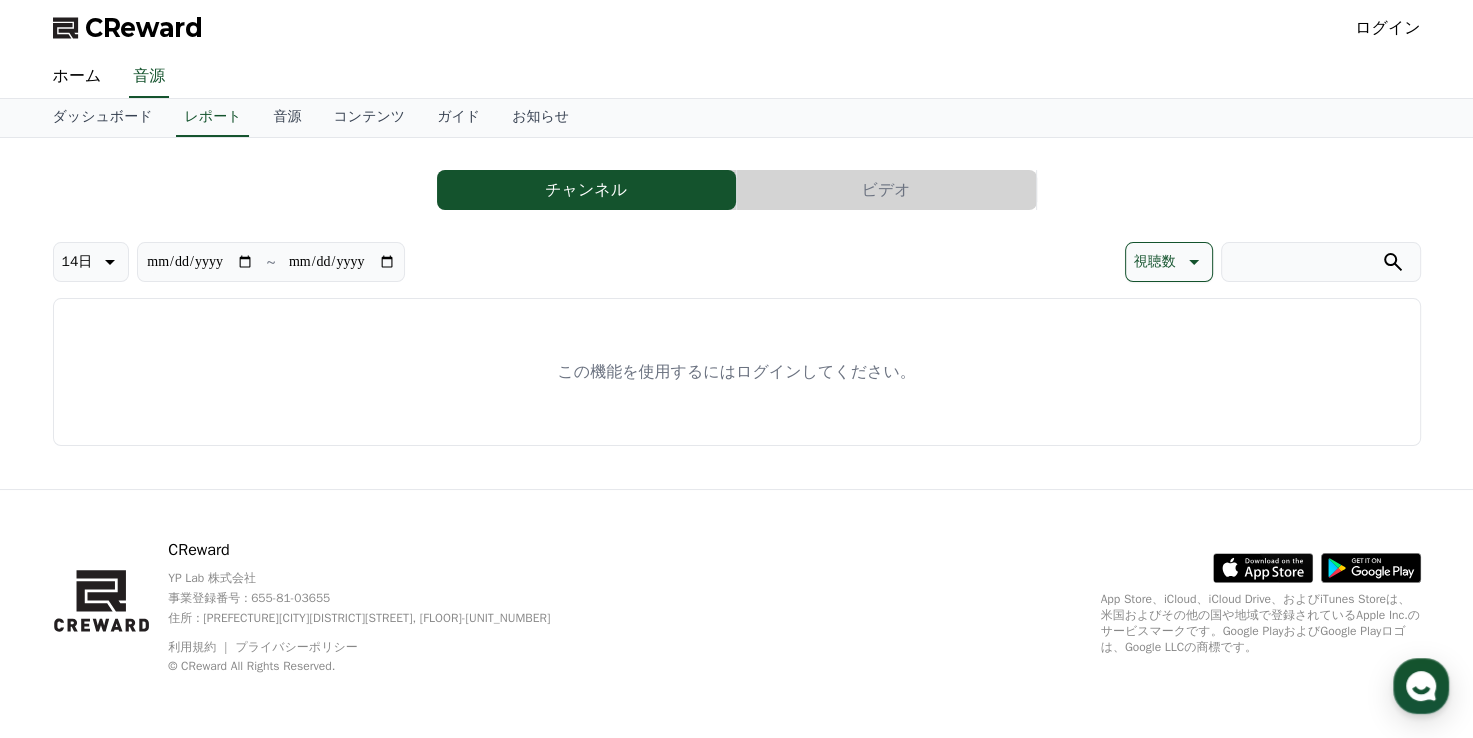 click on "ログイン" at bounding box center [1388, 28] 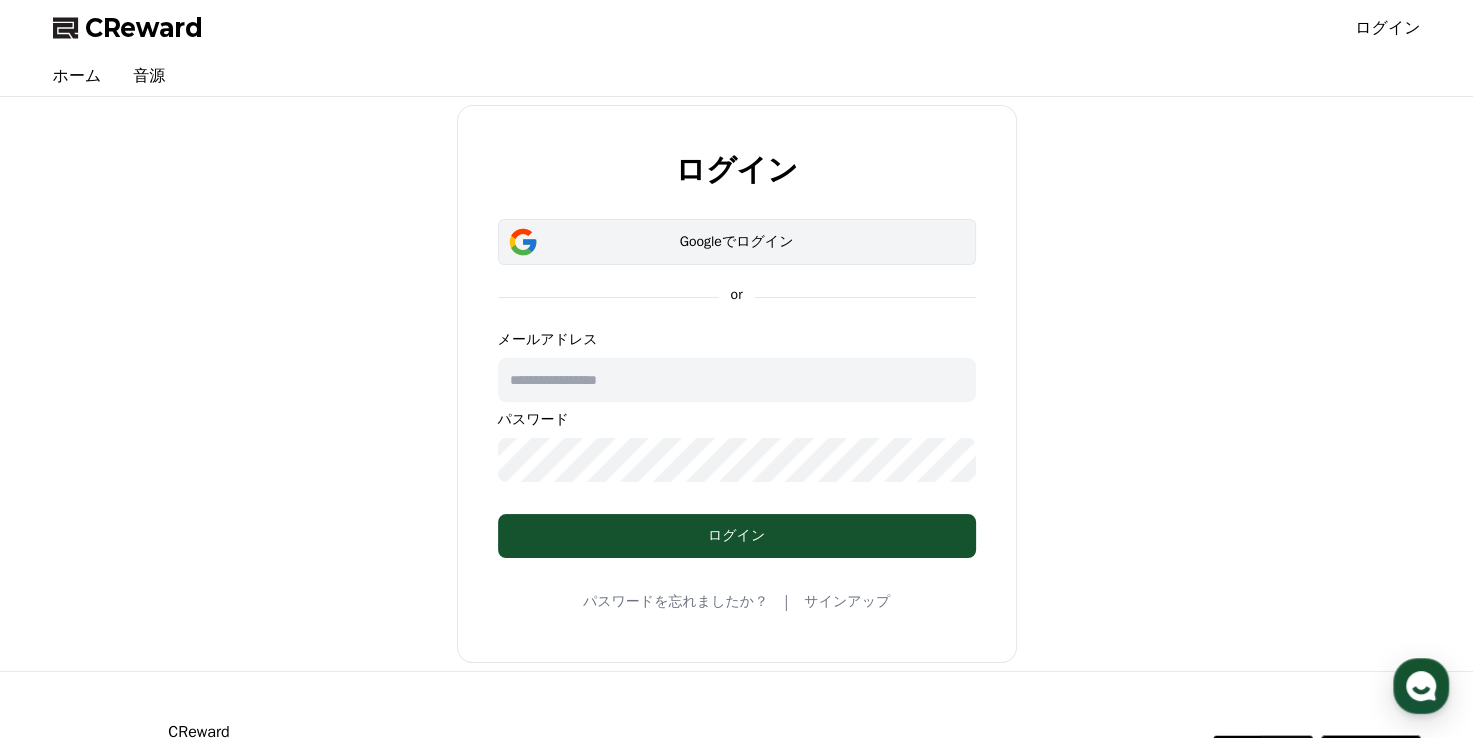 click on "Googleでログイン" at bounding box center (737, 242) 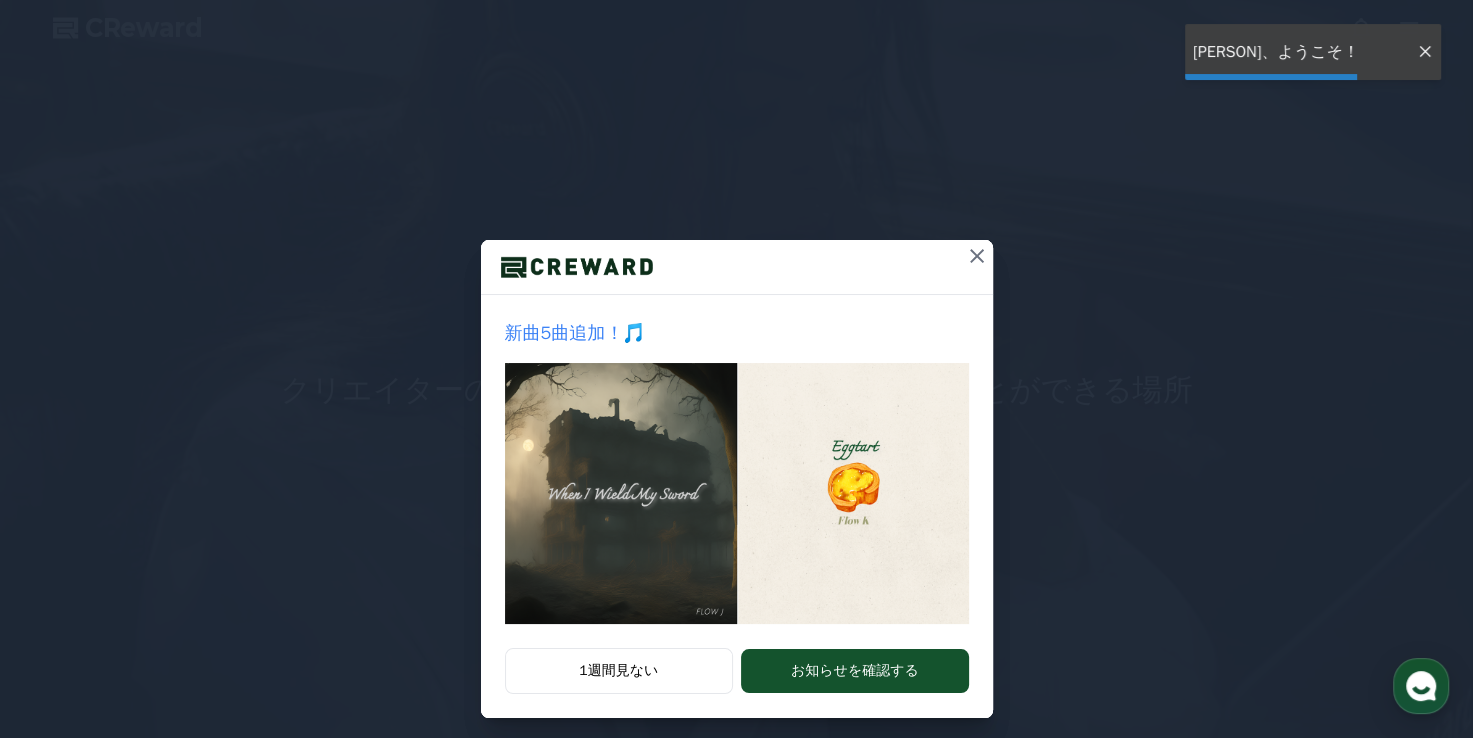 scroll, scrollTop: 0, scrollLeft: 0, axis: both 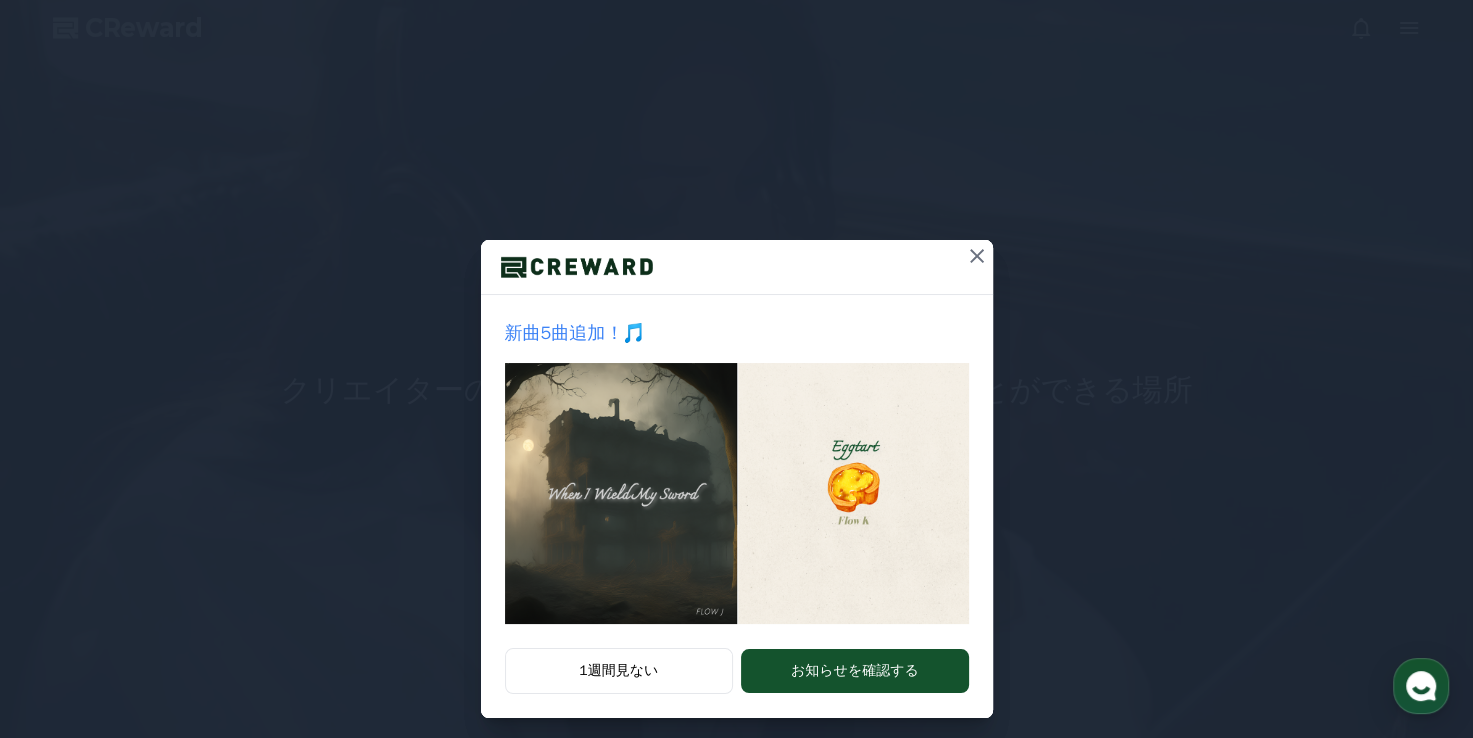 click 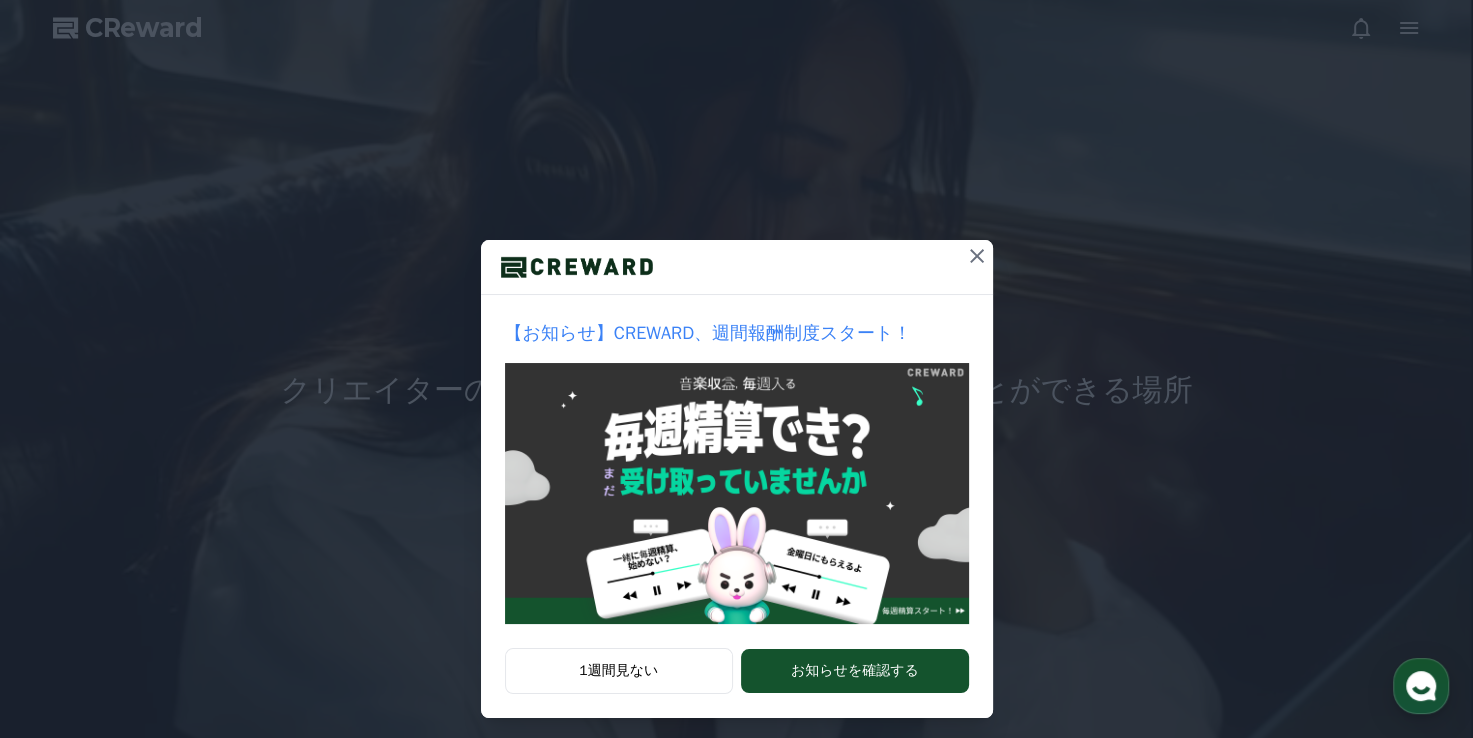 click 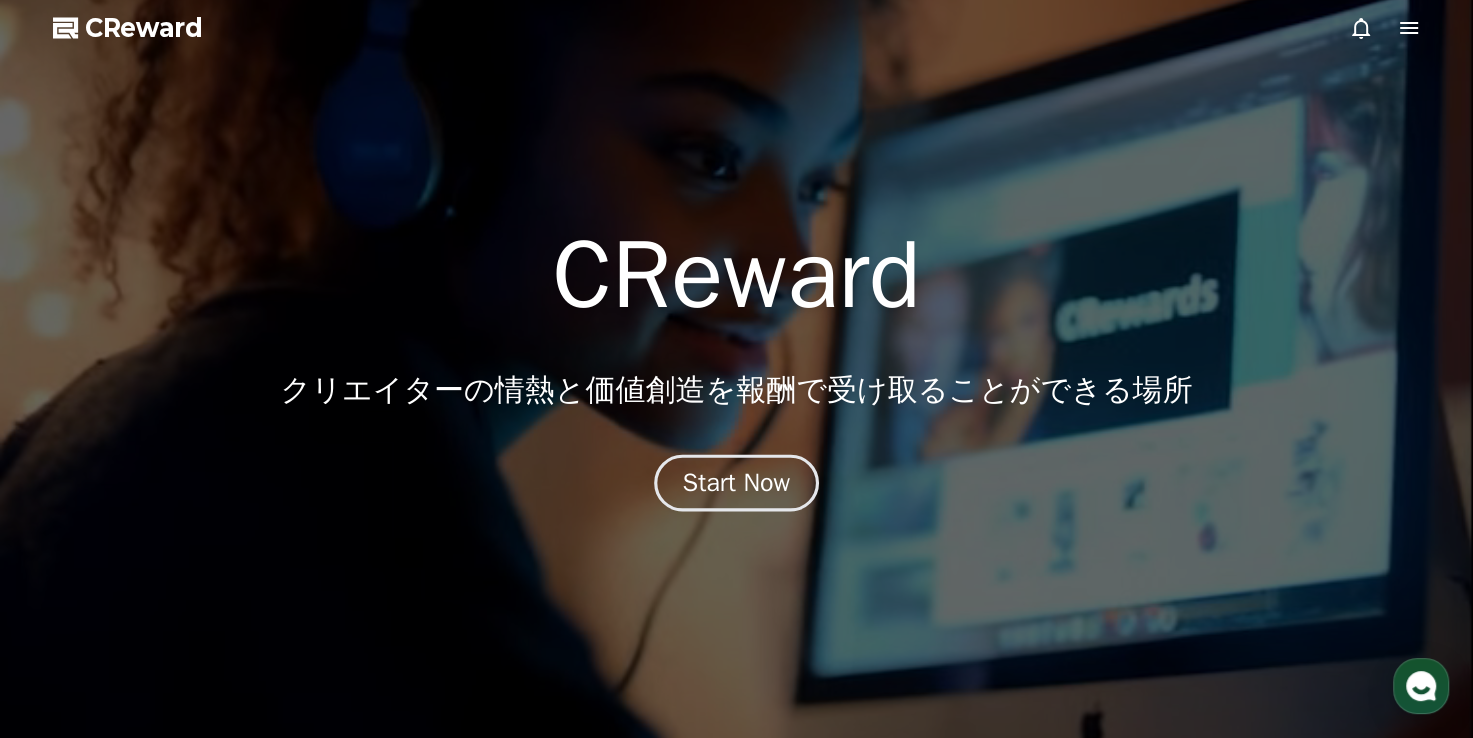 click on "Start Now" at bounding box center [737, 483] 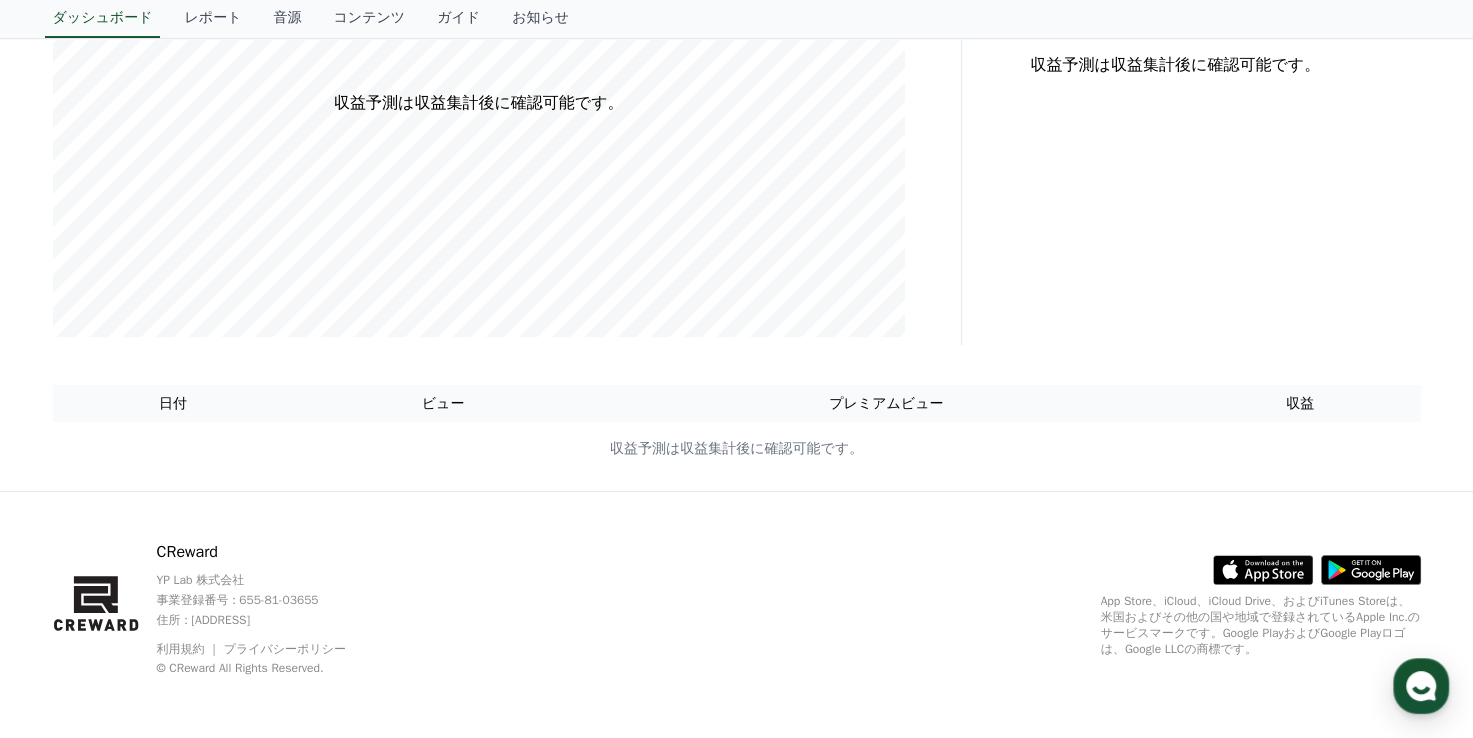 scroll, scrollTop: 0, scrollLeft: 0, axis: both 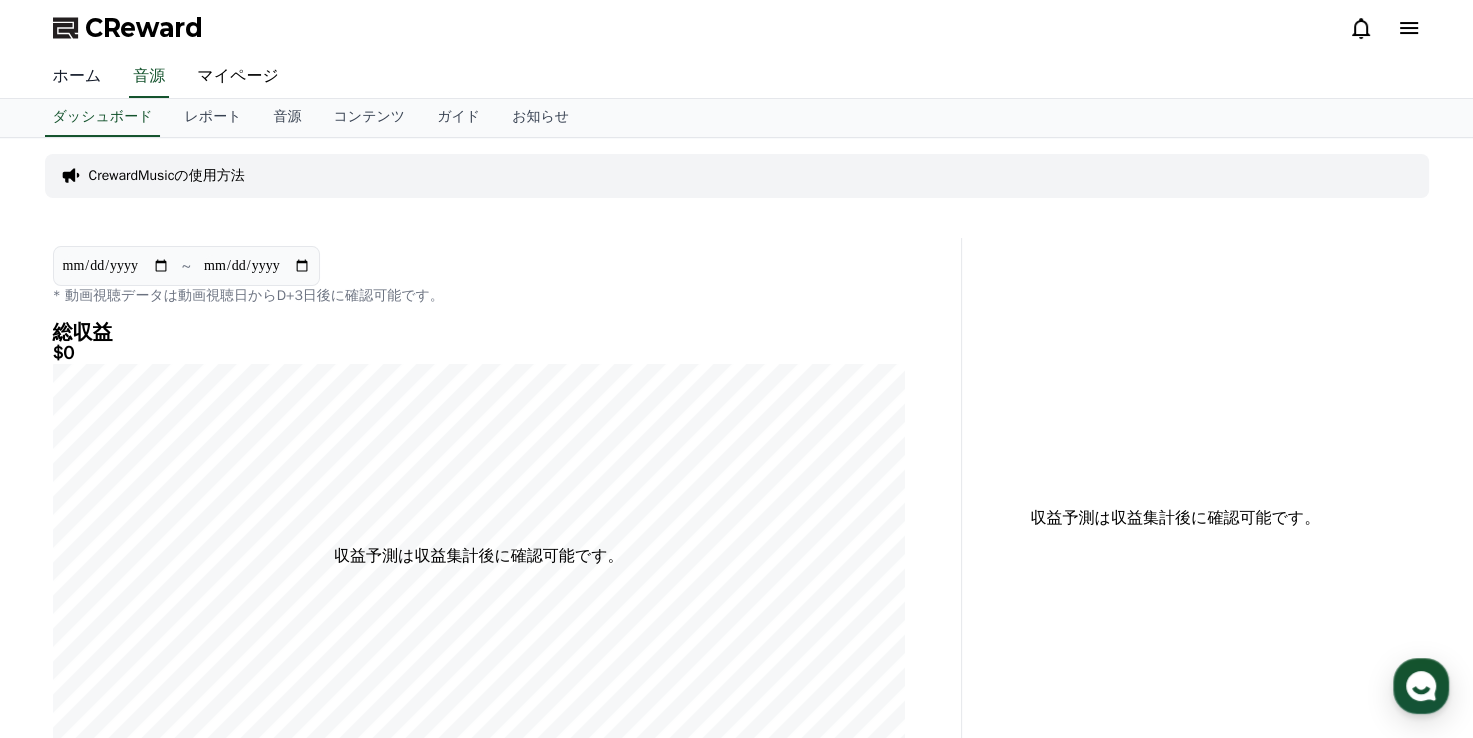 click on "ホーム" at bounding box center [77, 77] 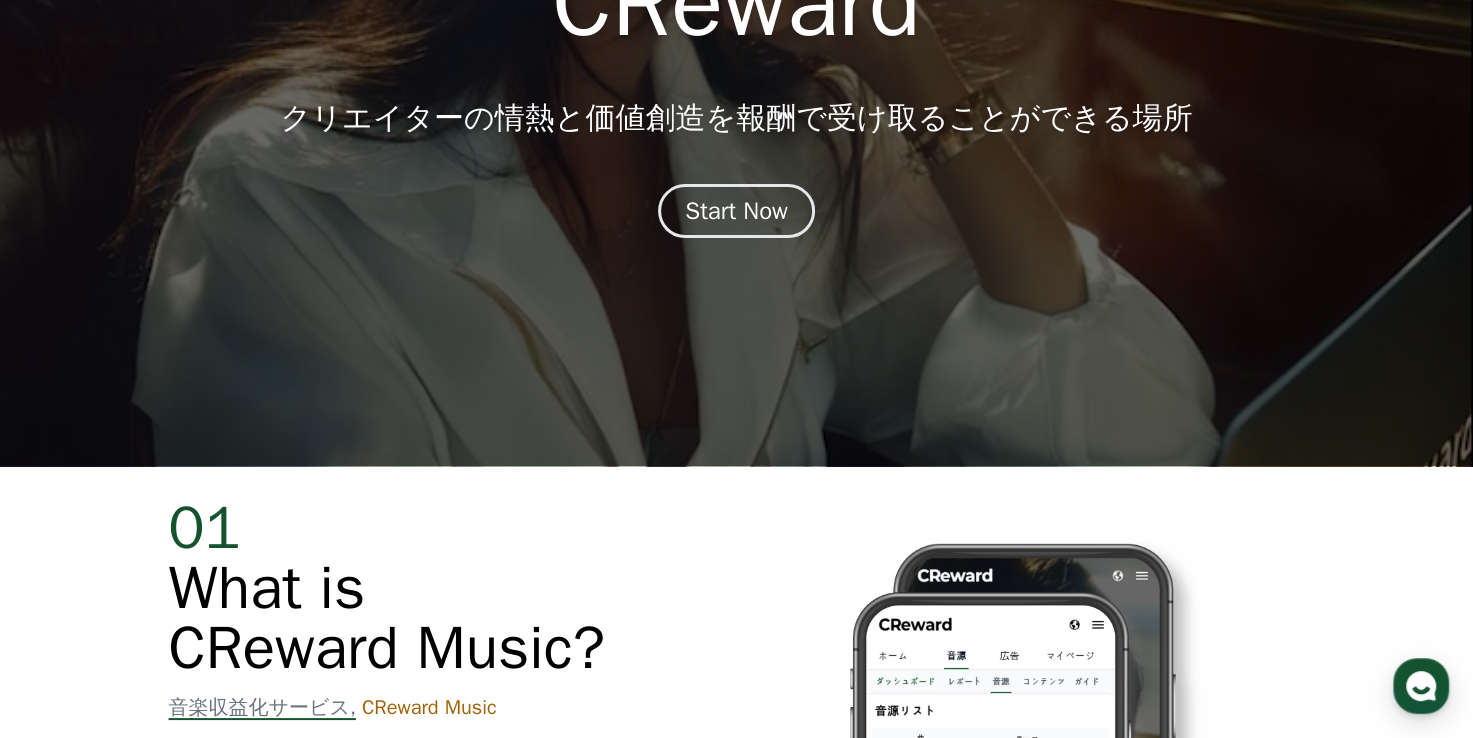 scroll, scrollTop: 0, scrollLeft: 0, axis: both 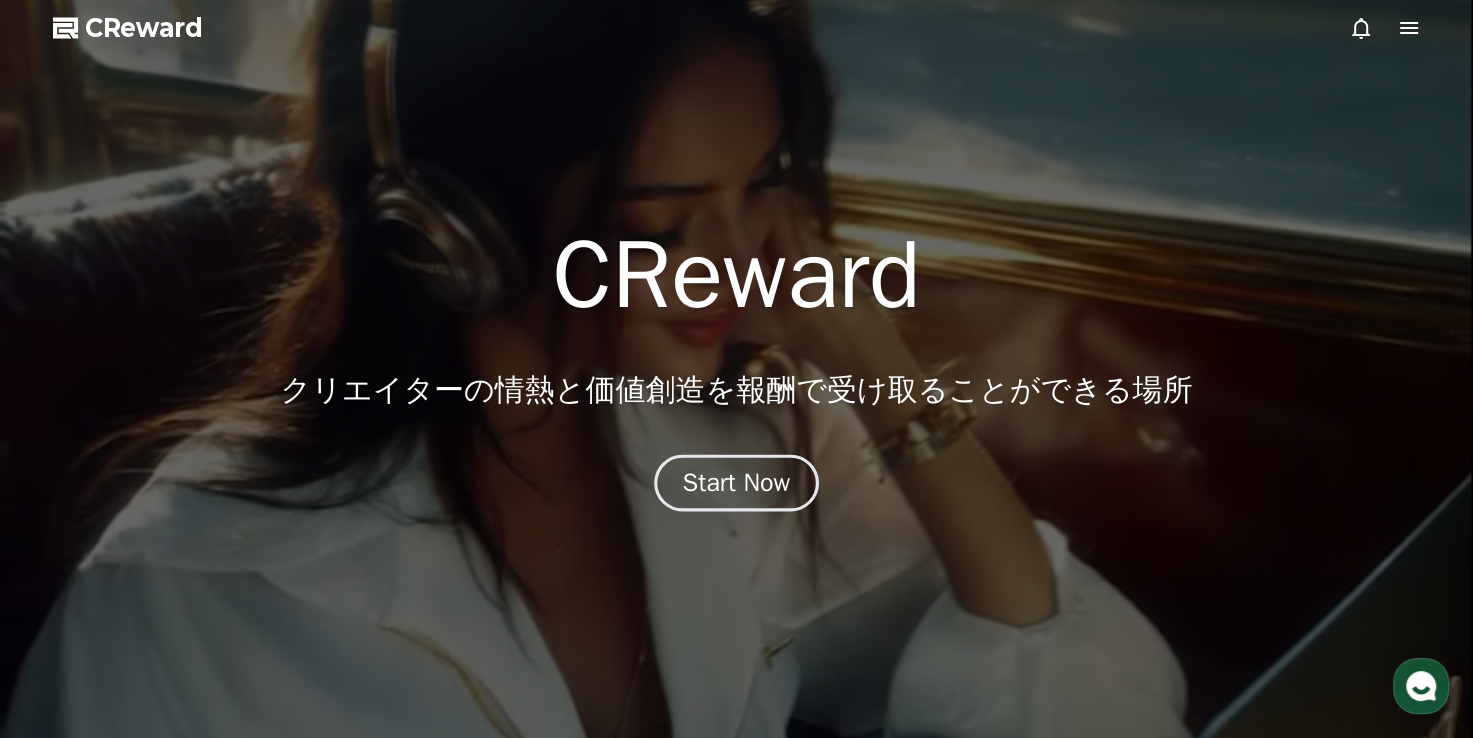 click on "Start Now" at bounding box center (736, 483) 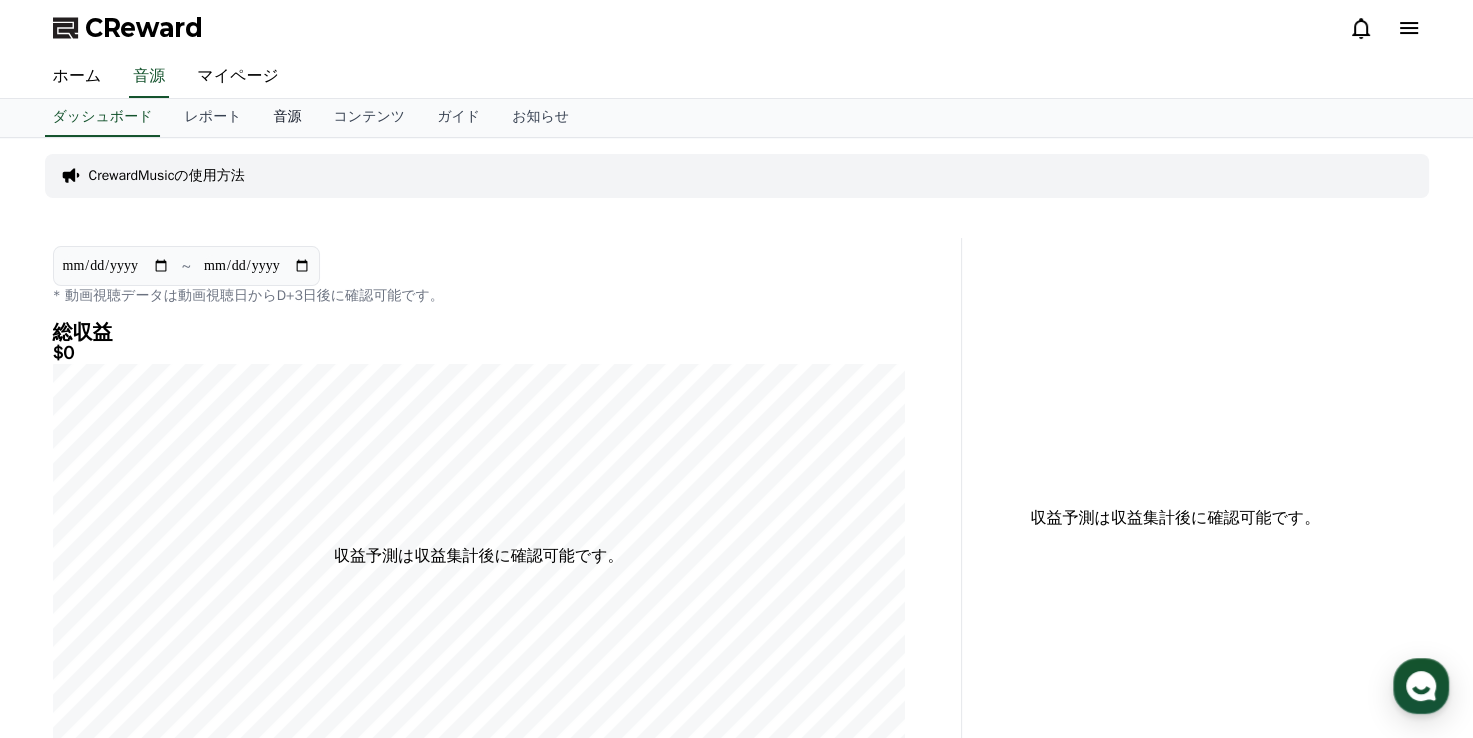click on "音源" at bounding box center (287, 118) 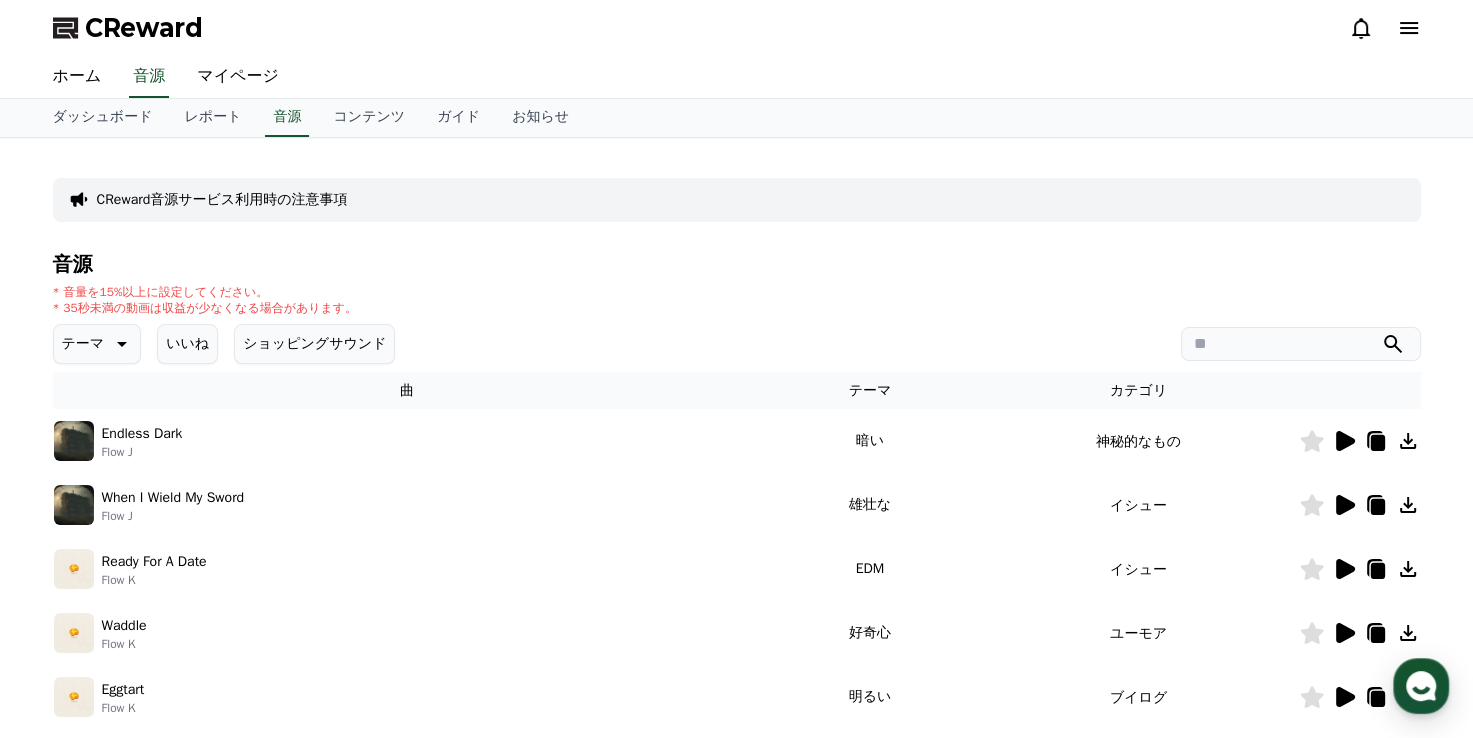 click 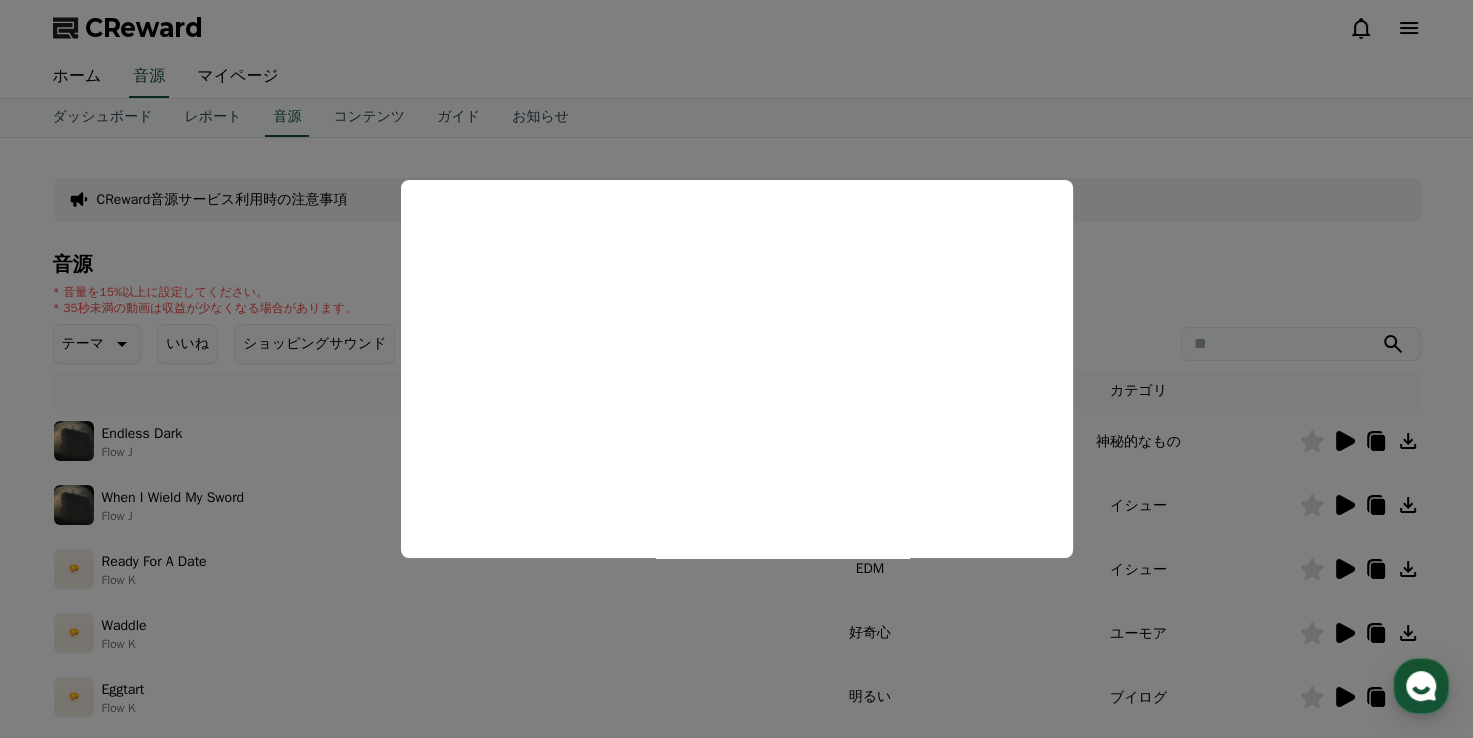 click at bounding box center [736, 369] 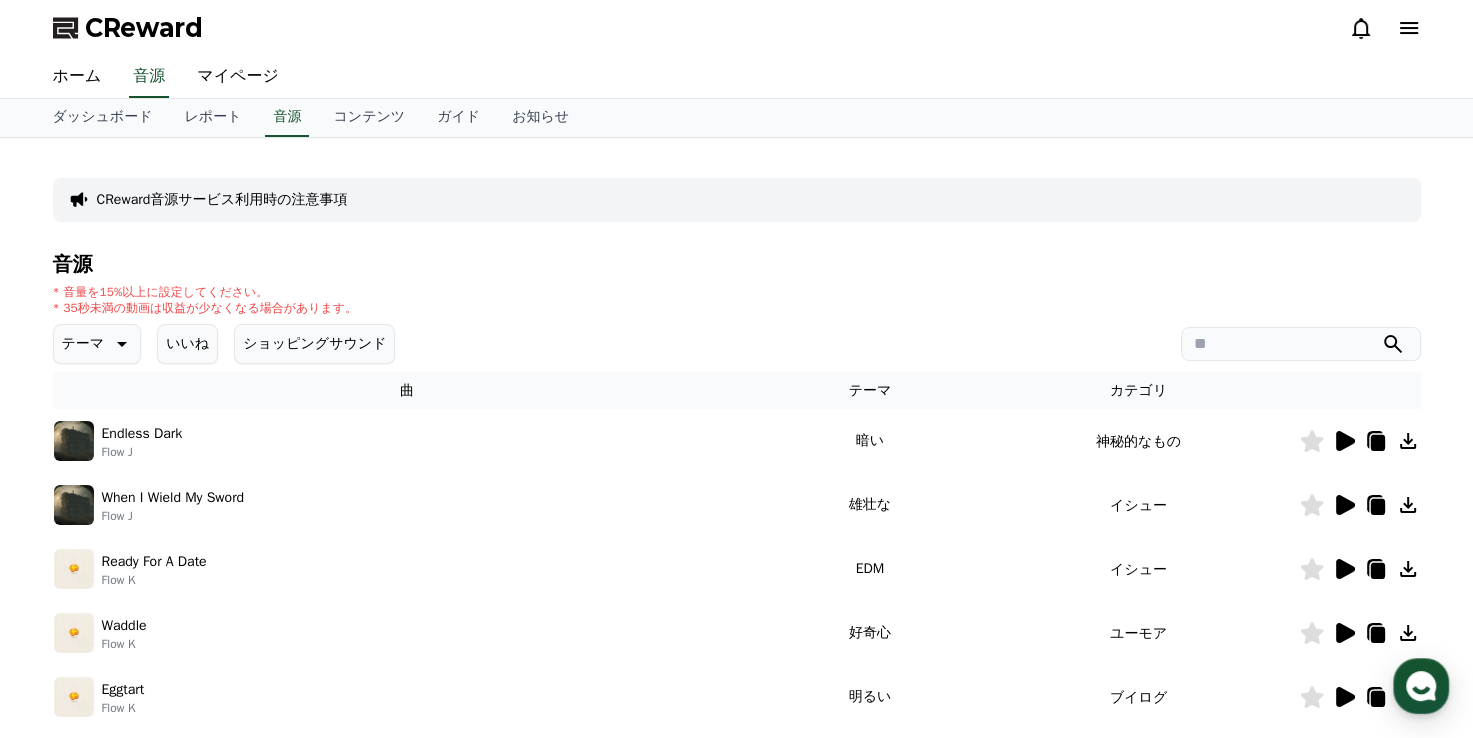 click 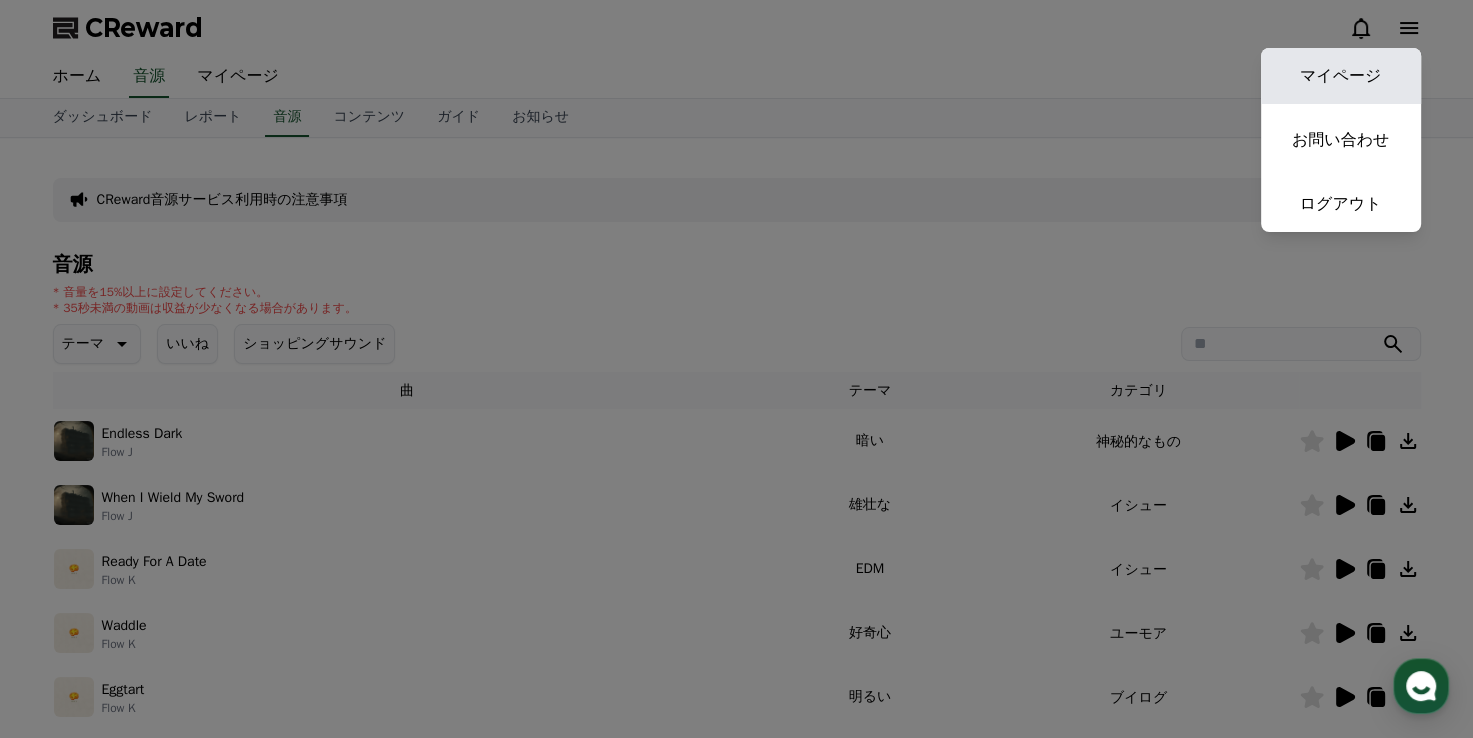 click on "マイページ" at bounding box center [1341, 76] 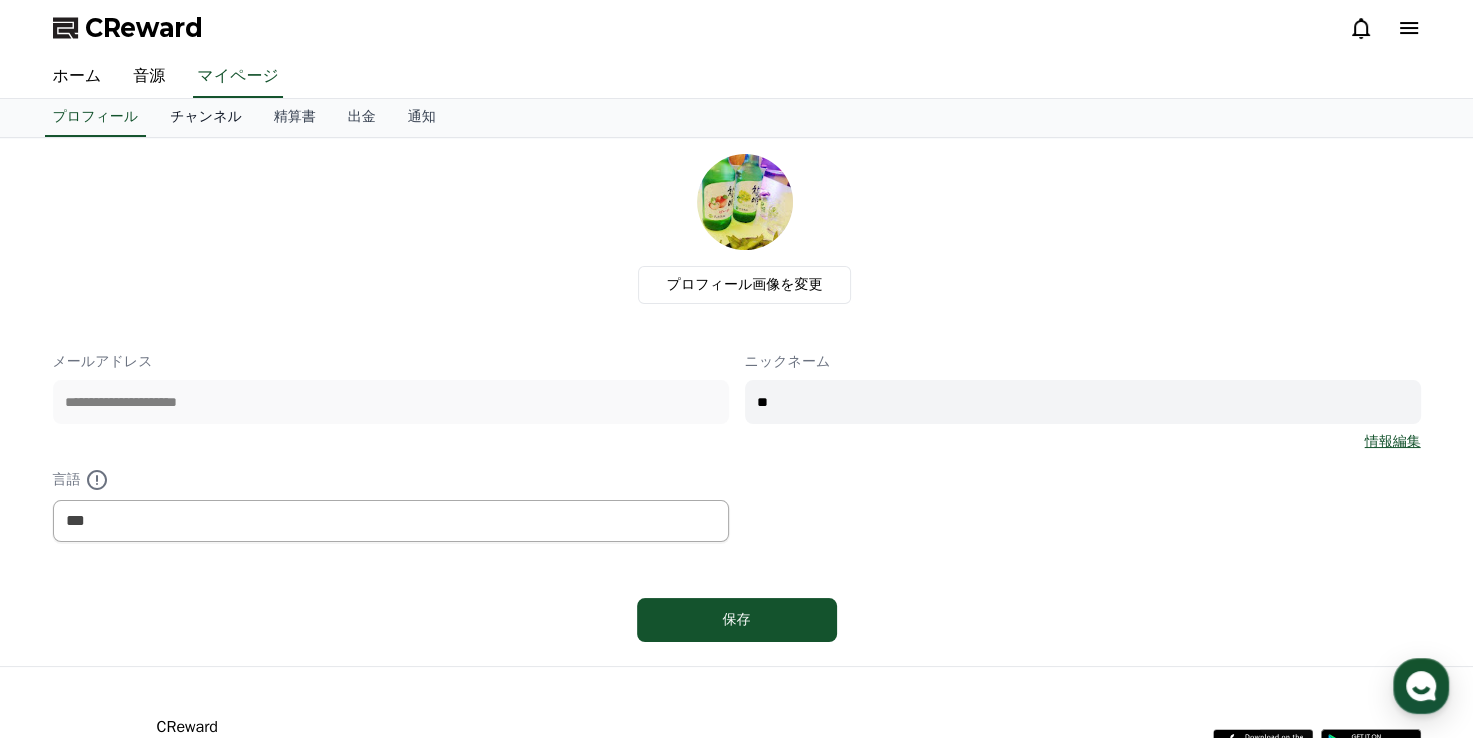 click on "チャンネル" at bounding box center (206, 118) 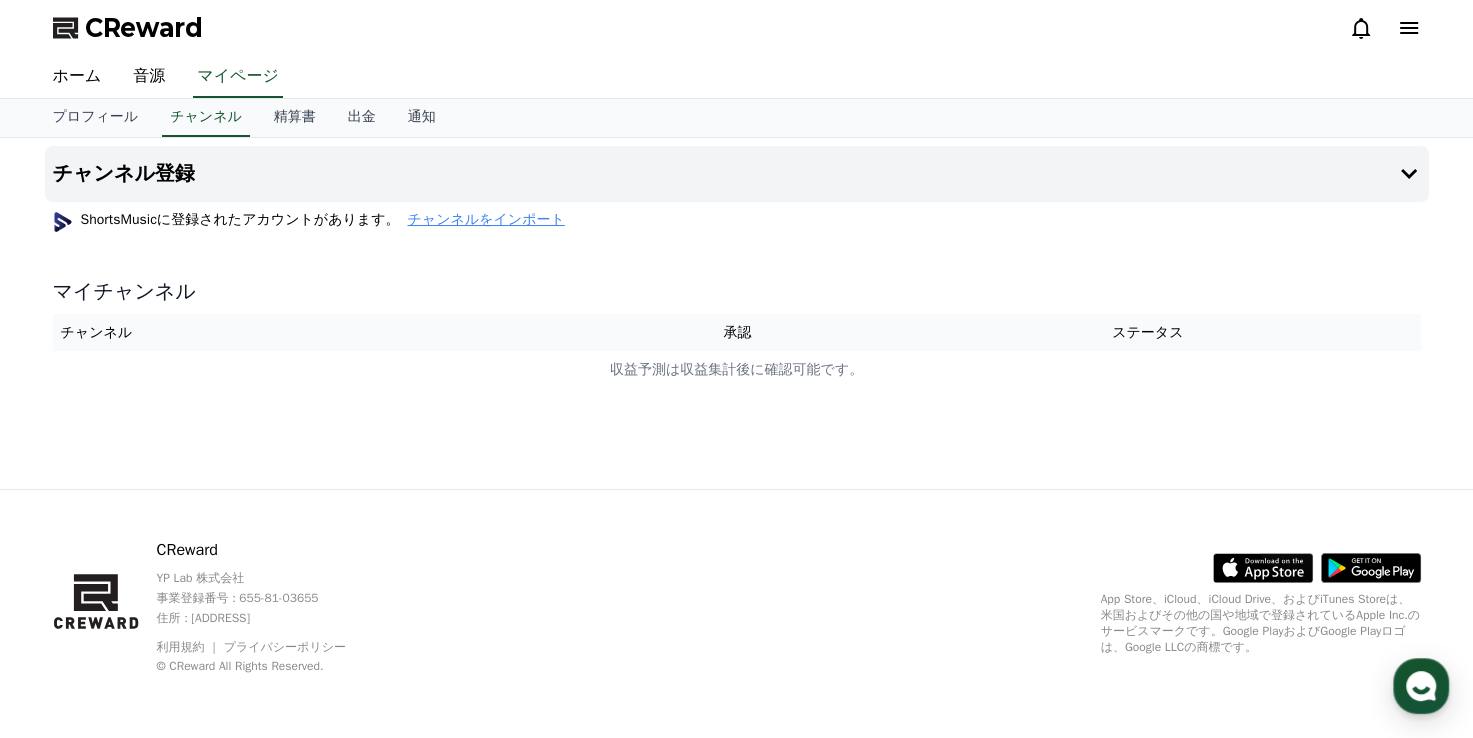 click on "チャンネルをインポート" at bounding box center (485, 220) 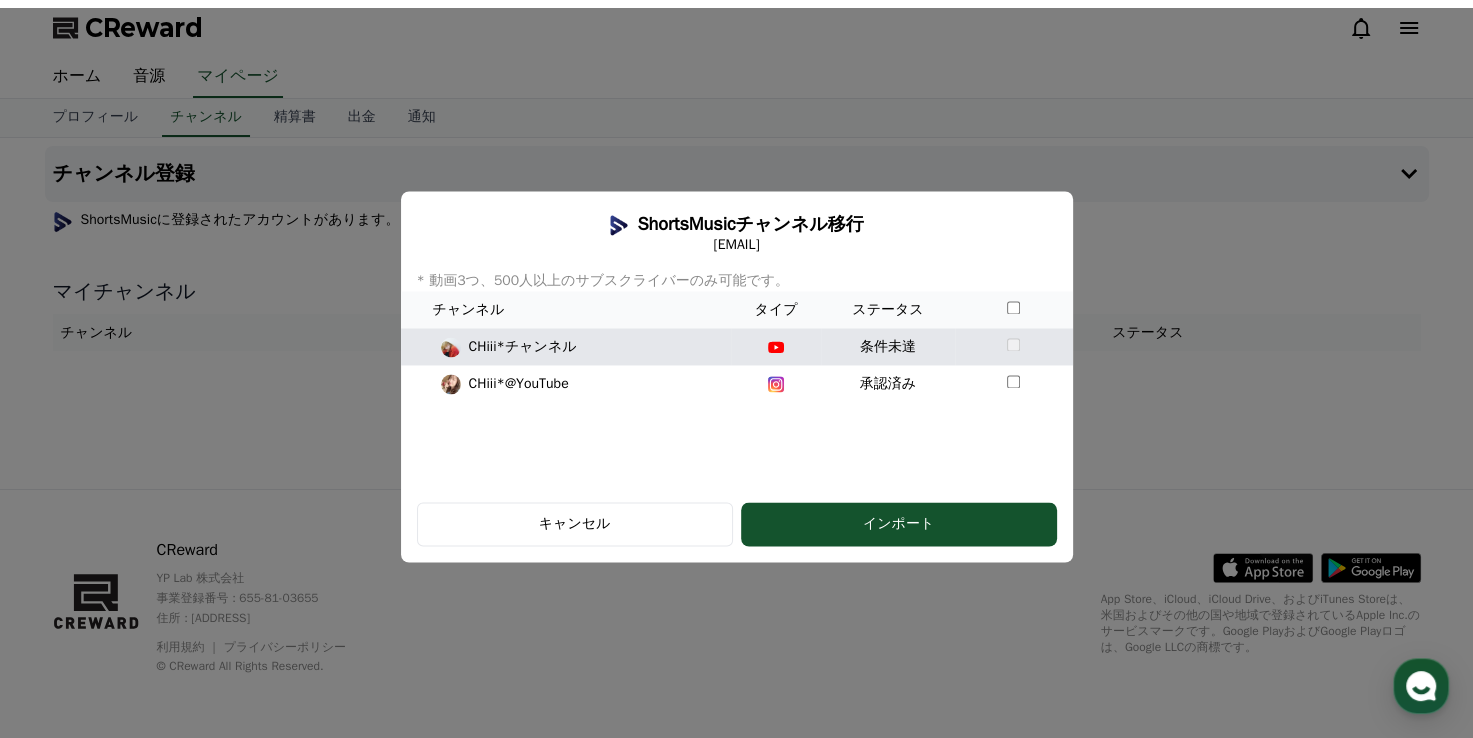 click on "CHiii*チャンネル" at bounding box center (566, 346) 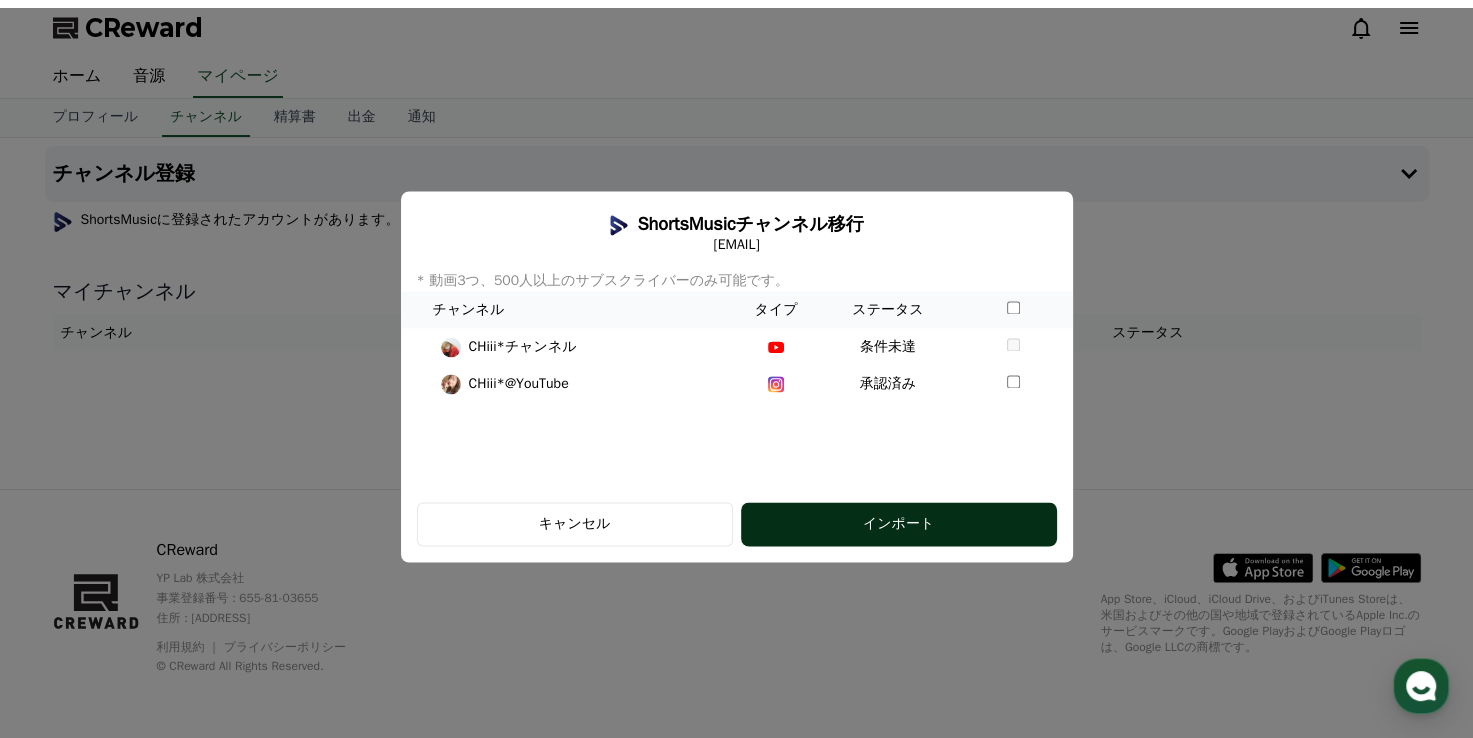 click on "インポート" at bounding box center (899, 525) 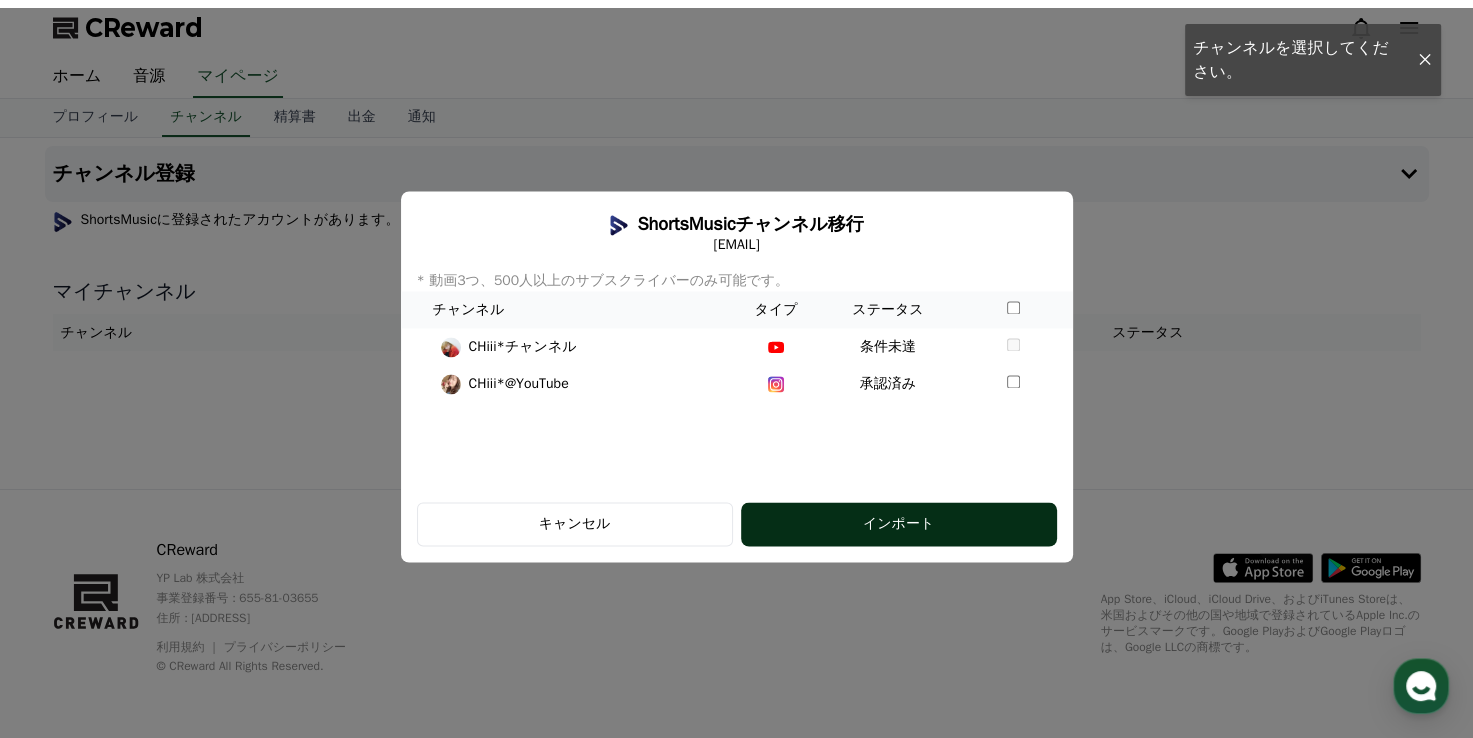 click on "インポート" at bounding box center [899, 525] 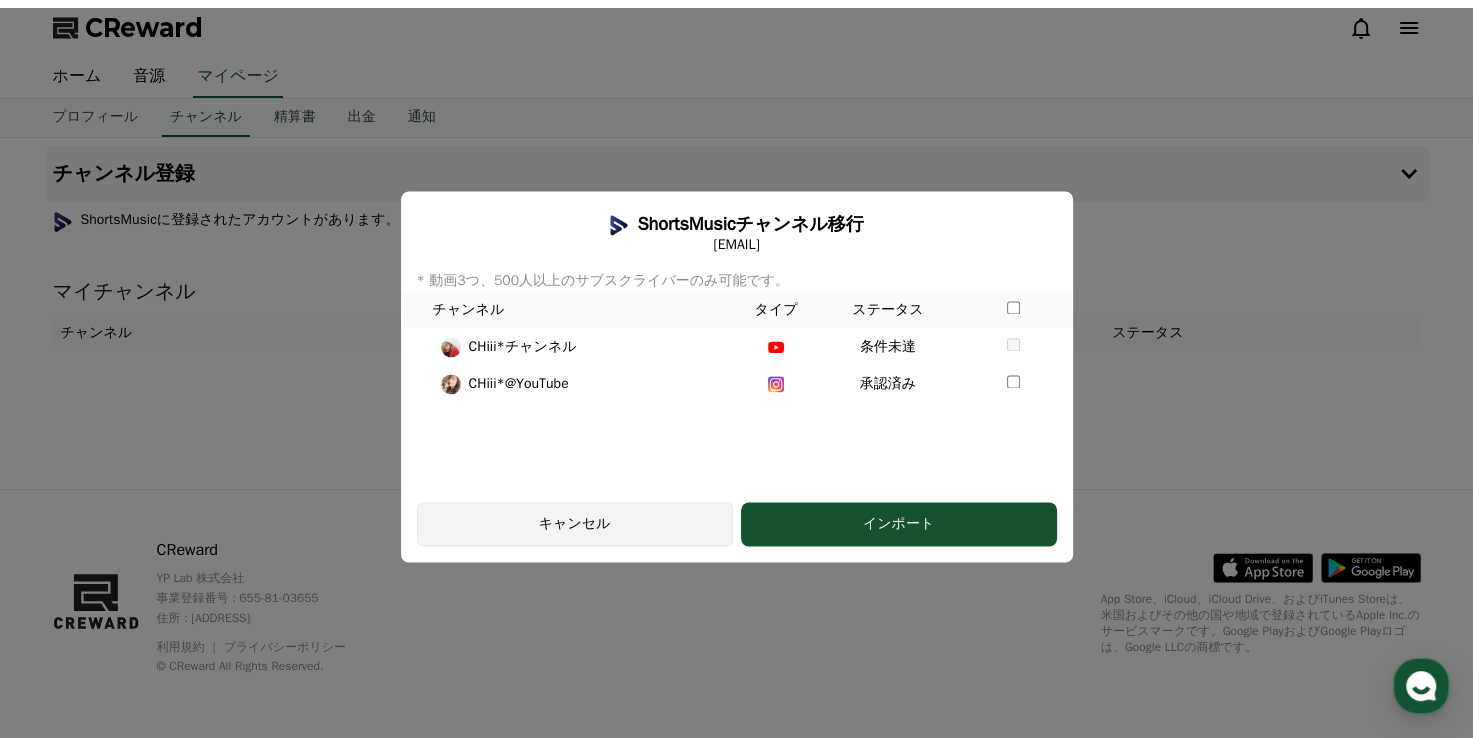 click on "キャンセル" at bounding box center (575, 525) 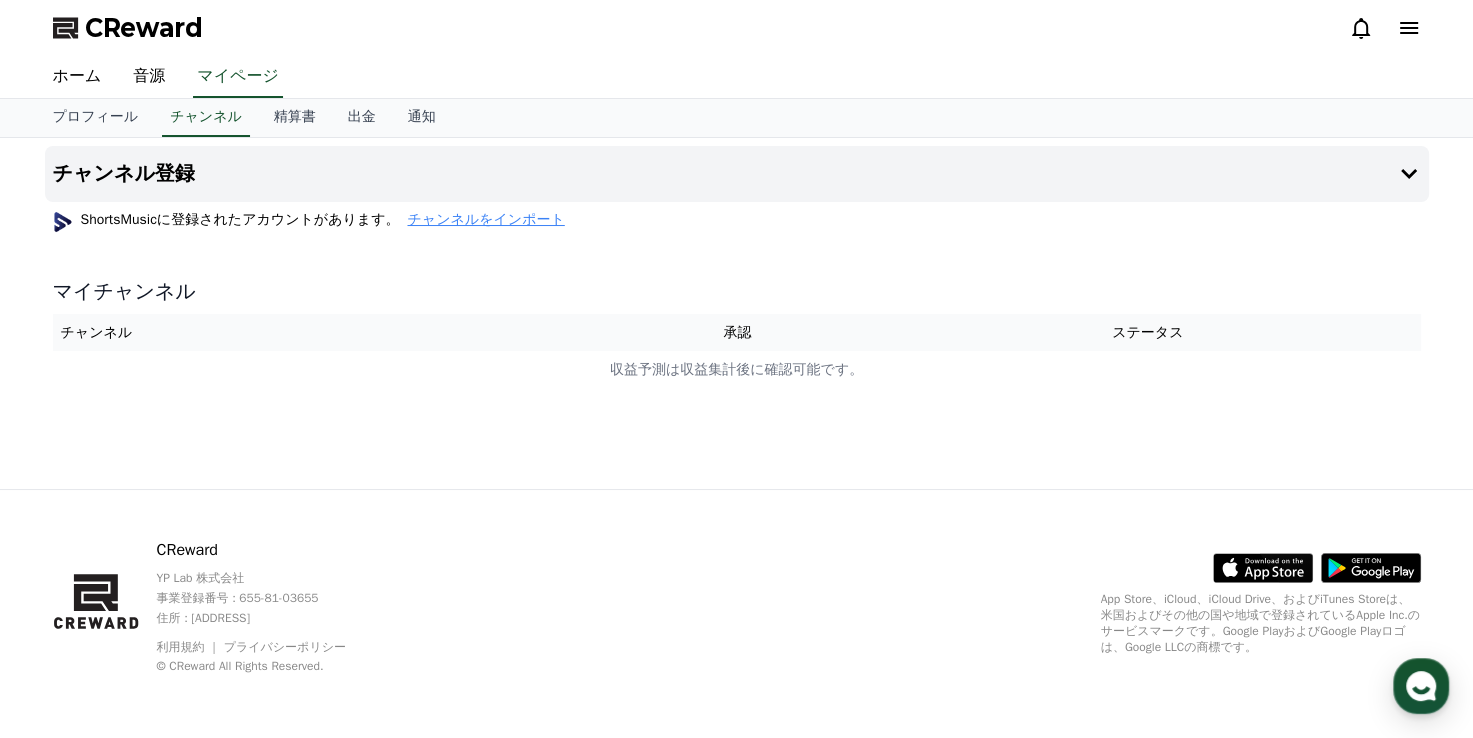 click on "チャンネルをインポート" at bounding box center [485, 220] 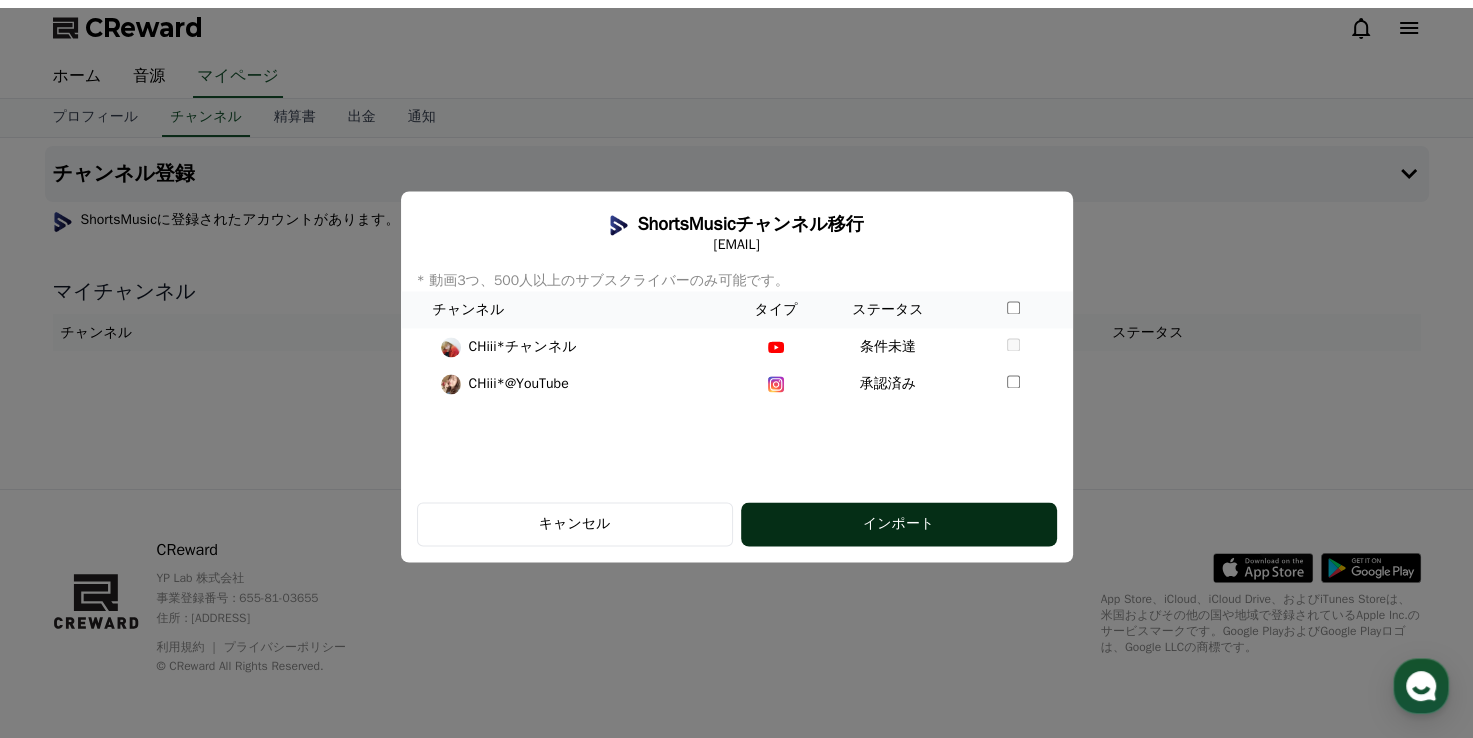 click on "インポート" at bounding box center [899, 525] 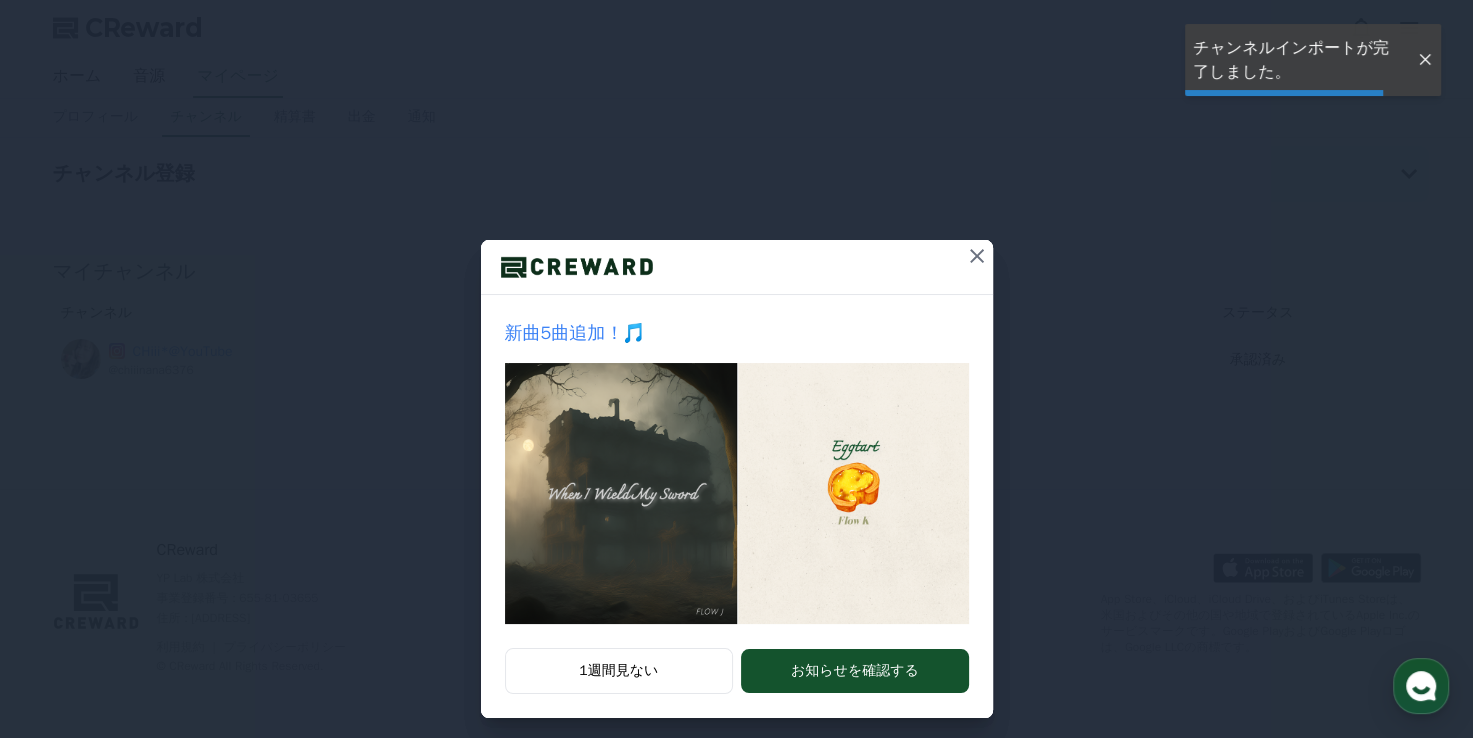 scroll, scrollTop: 0, scrollLeft: 0, axis: both 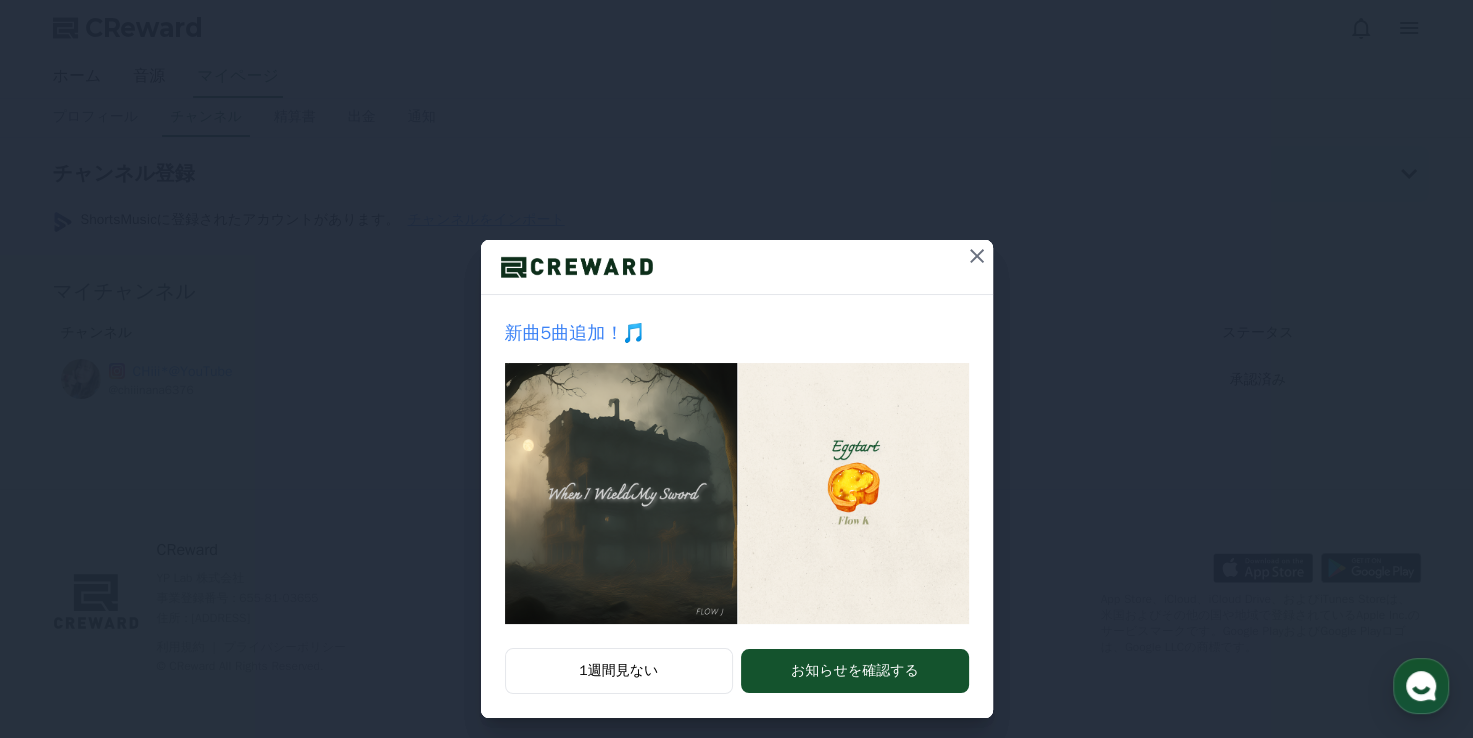click 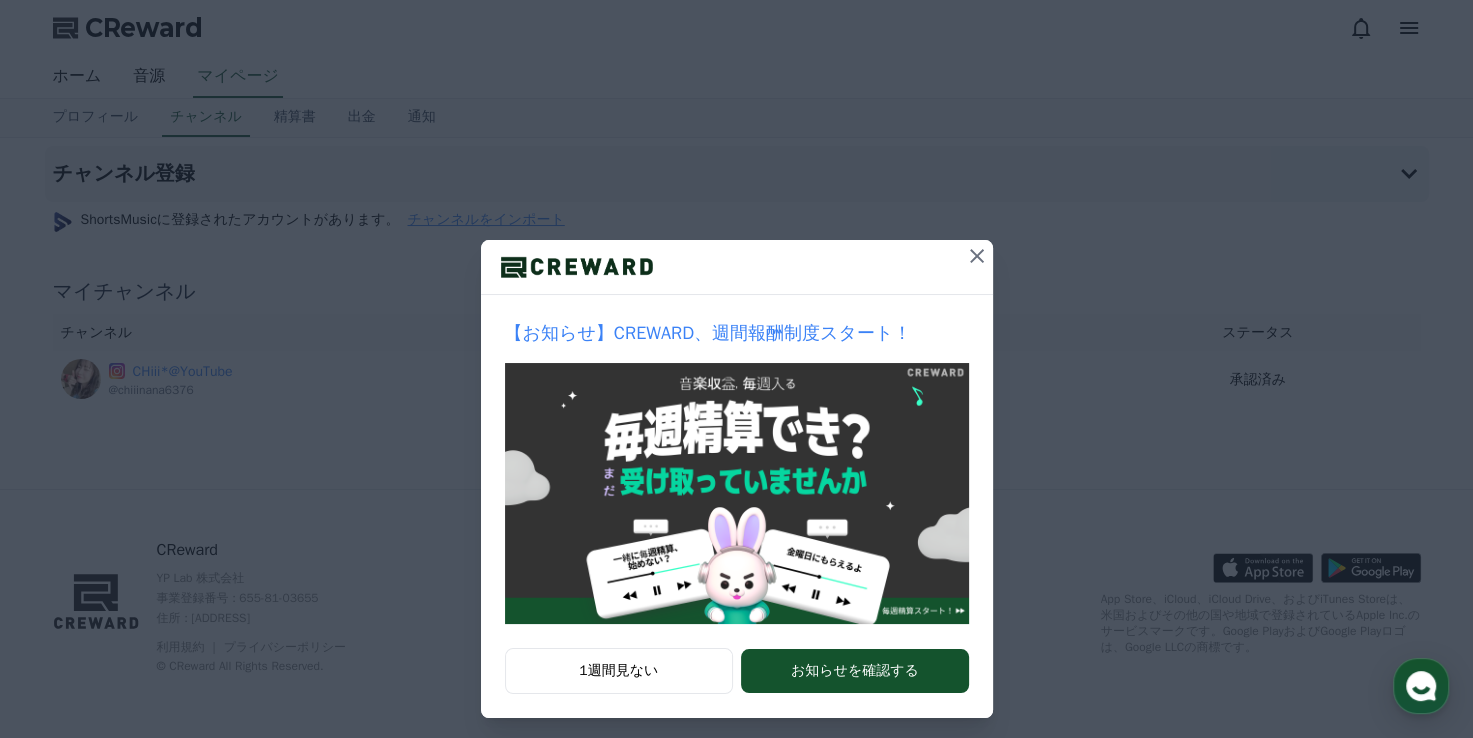 click 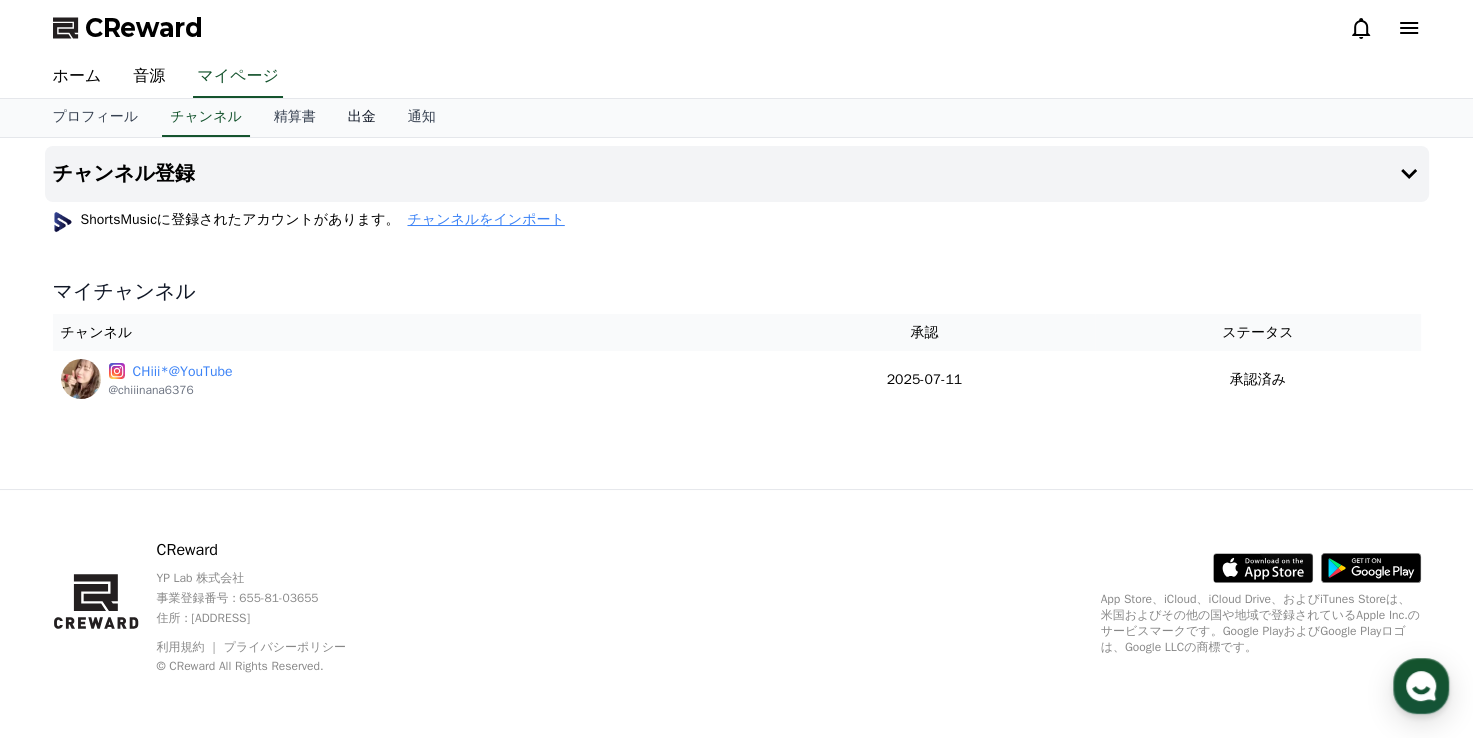 click on "出金" at bounding box center [362, 118] 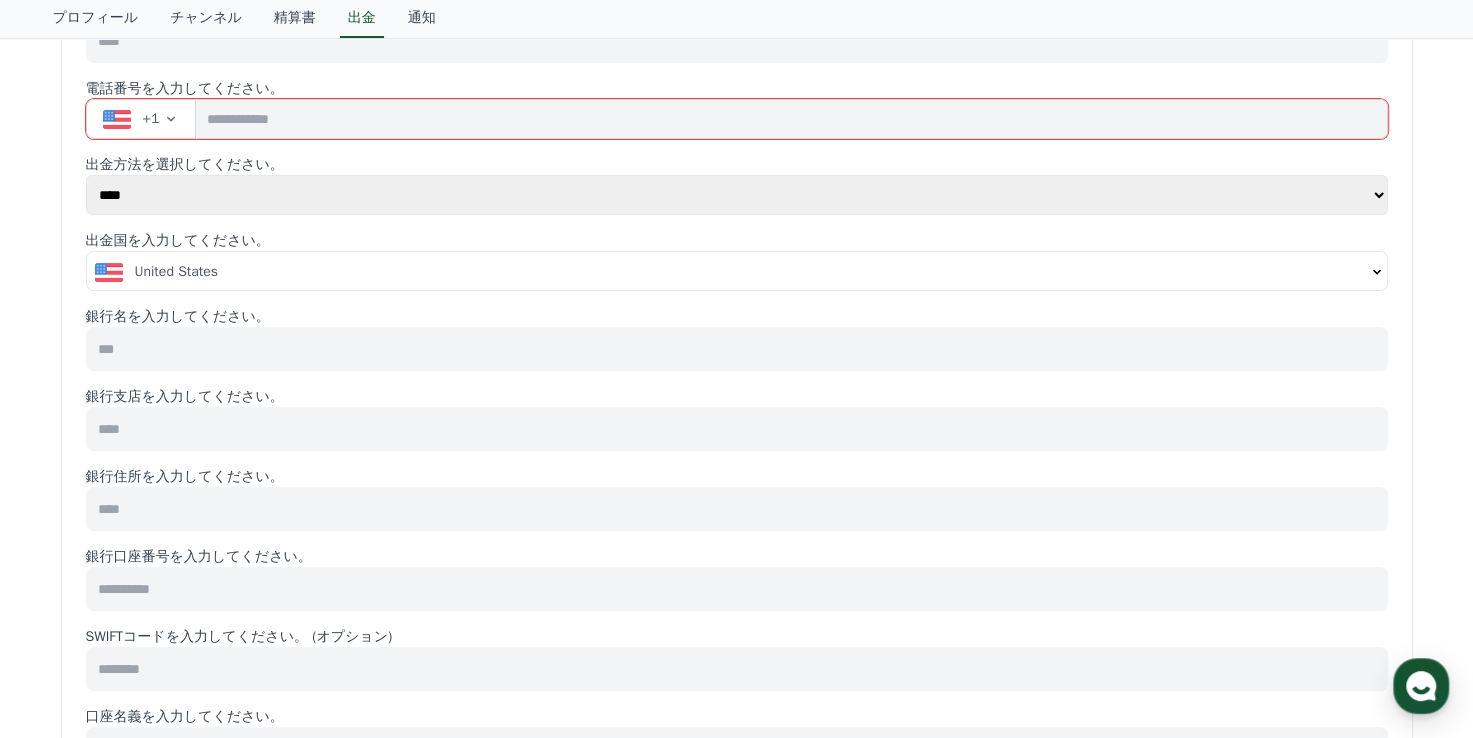 scroll, scrollTop: 0, scrollLeft: 0, axis: both 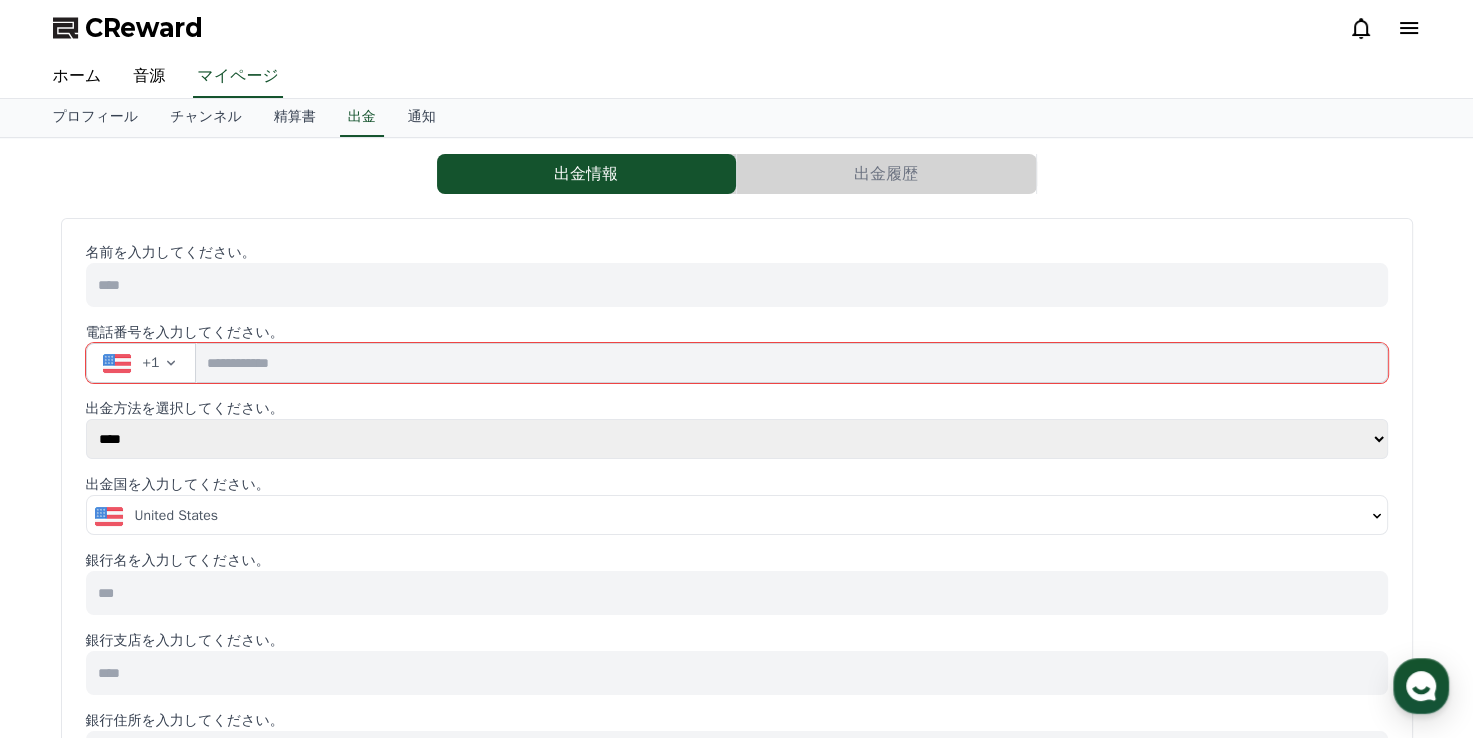click 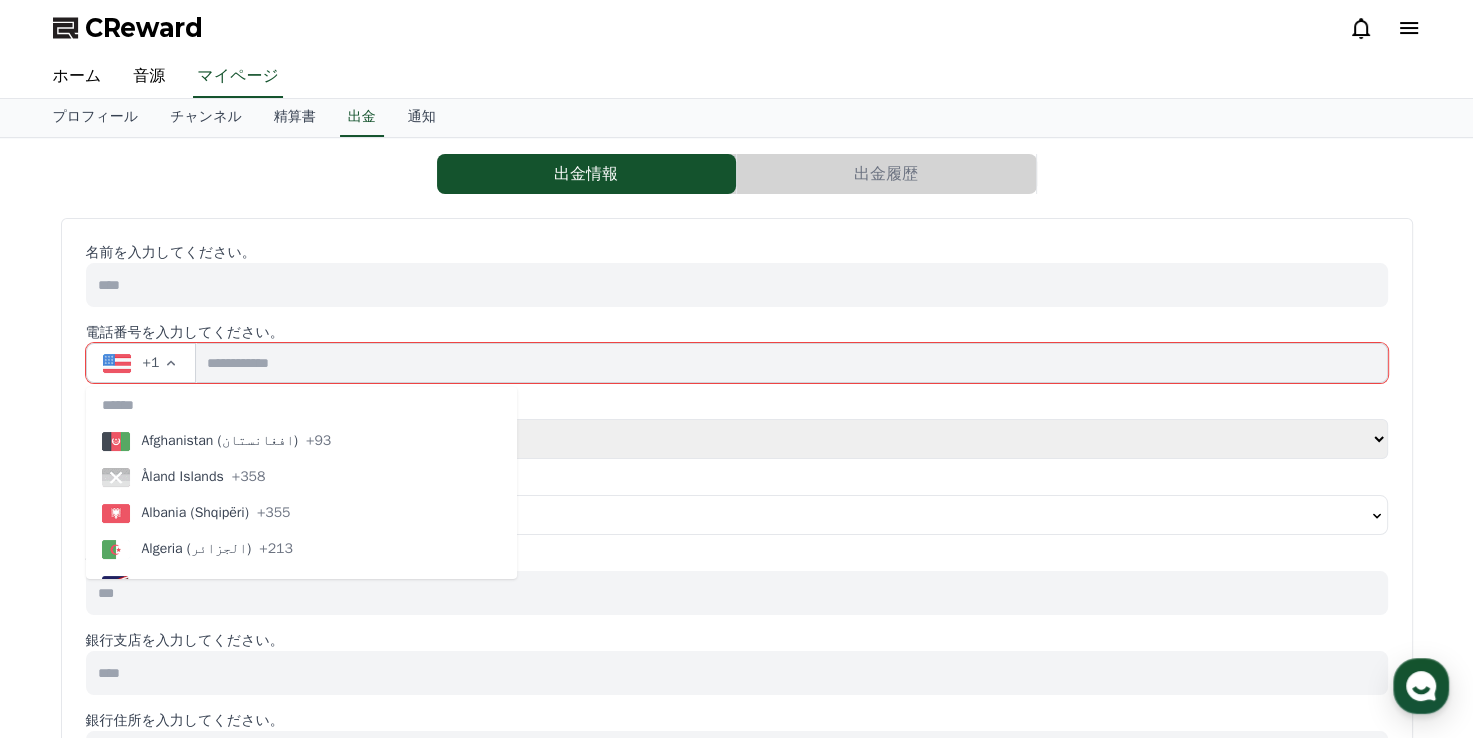 click on "出金情報 出金履歴" at bounding box center [737, 174] 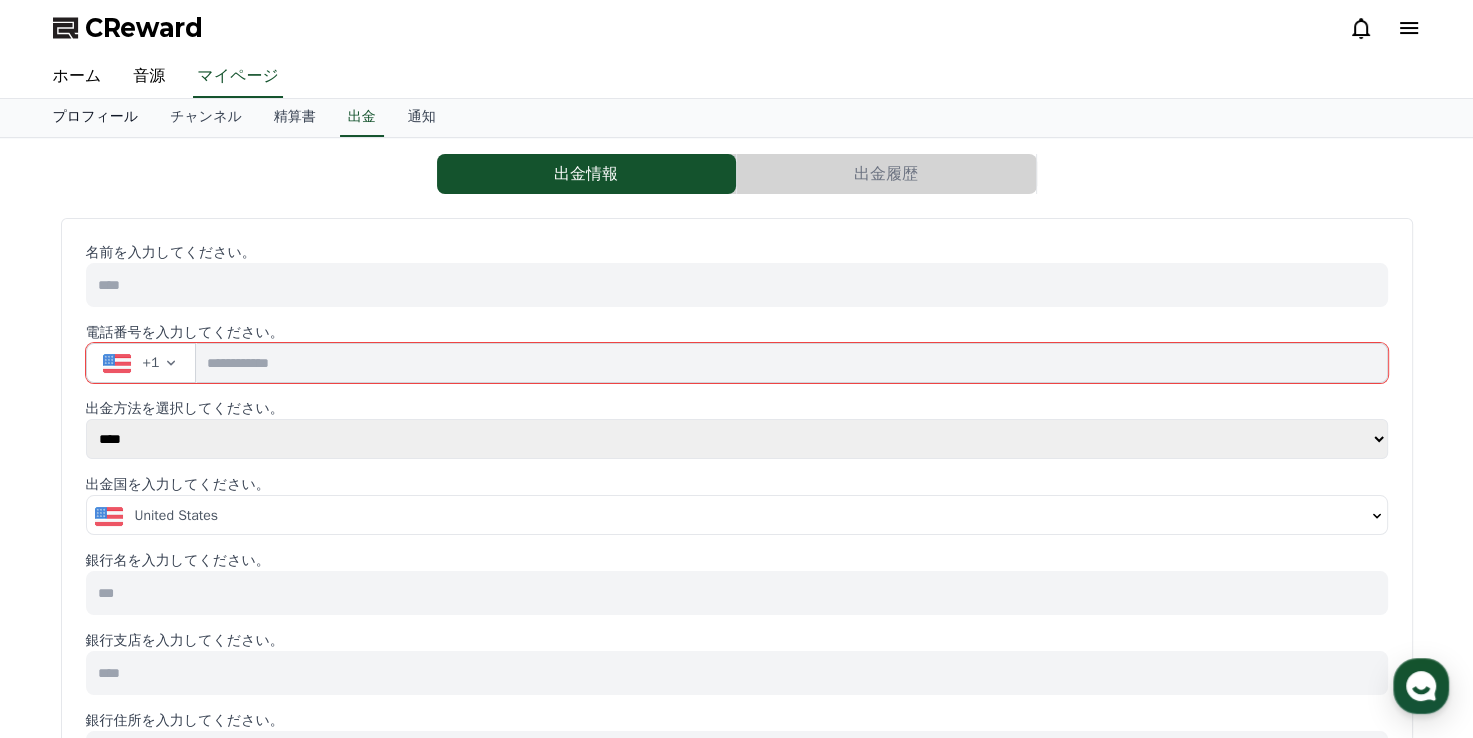 click on "プロフィール" at bounding box center [96, 118] 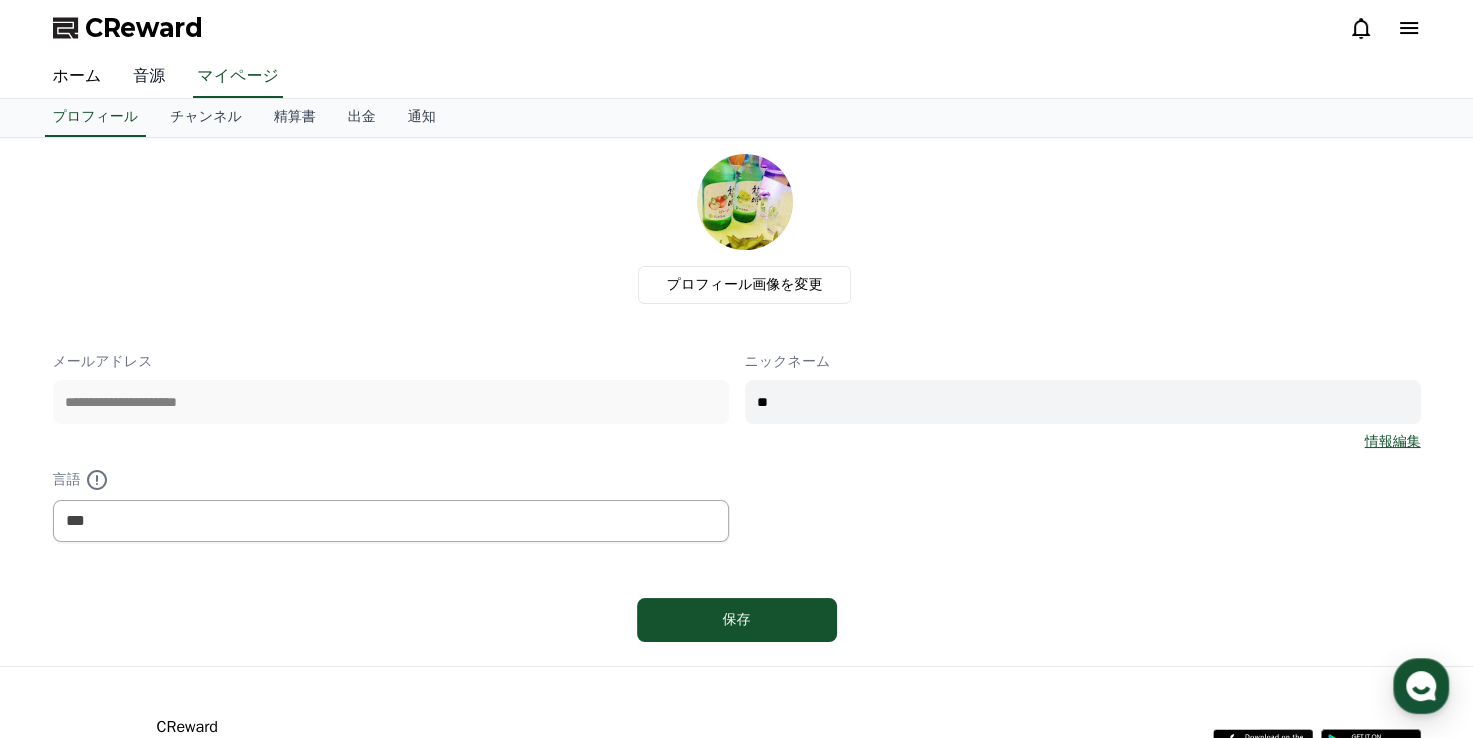 click on "音源" at bounding box center (149, 77) 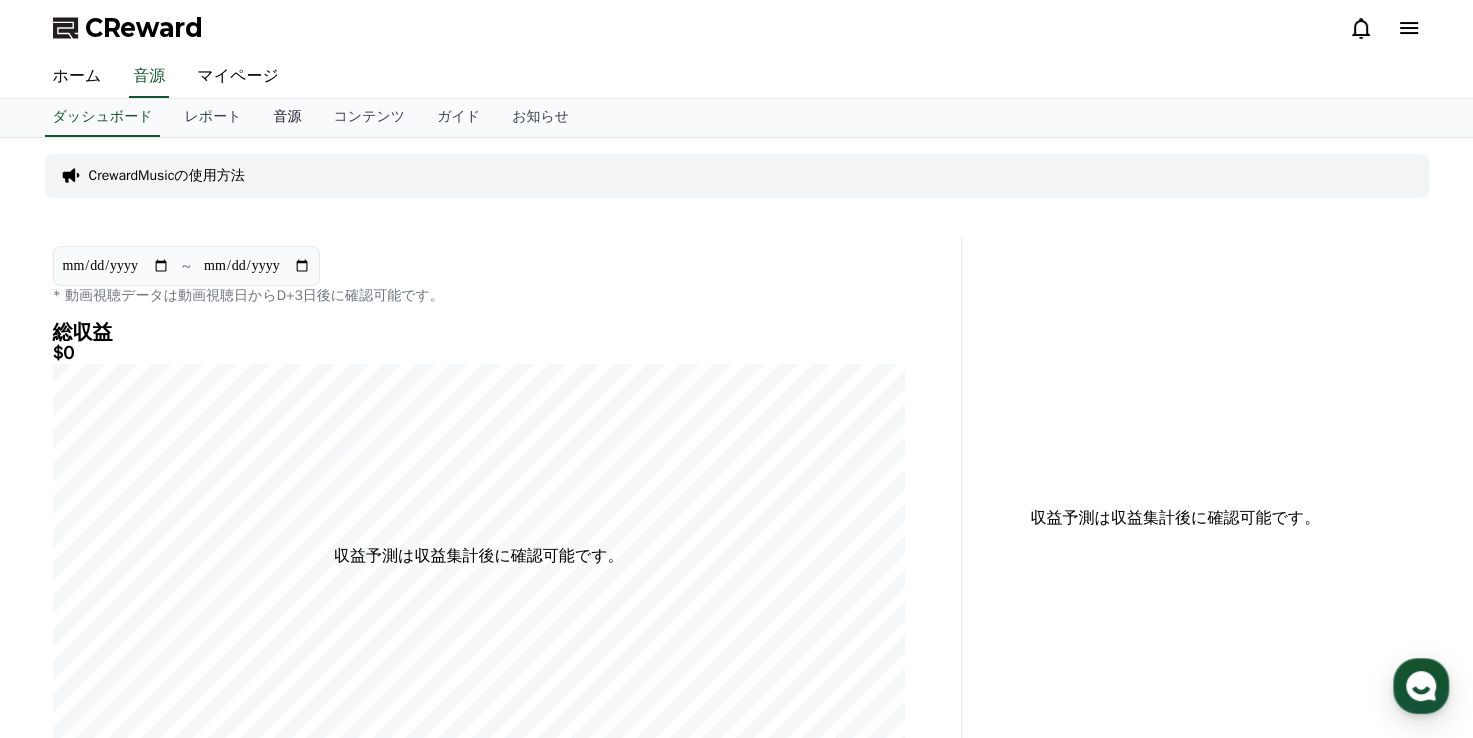 click on "音源" at bounding box center (287, 118) 